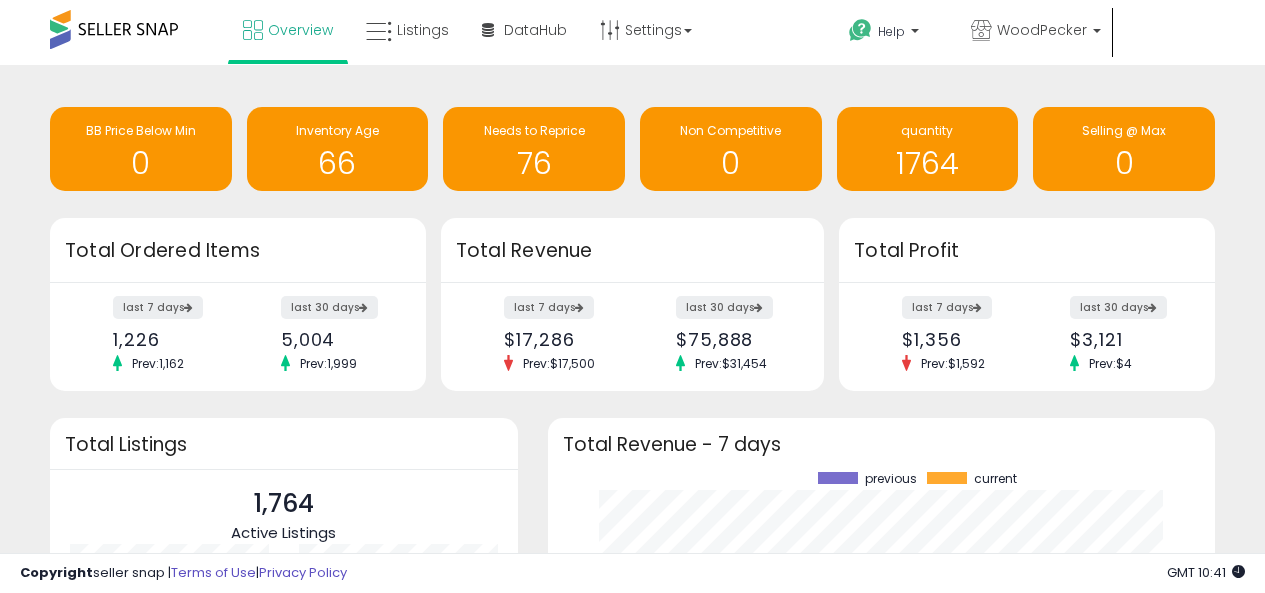 scroll, scrollTop: 326, scrollLeft: 0, axis: vertical 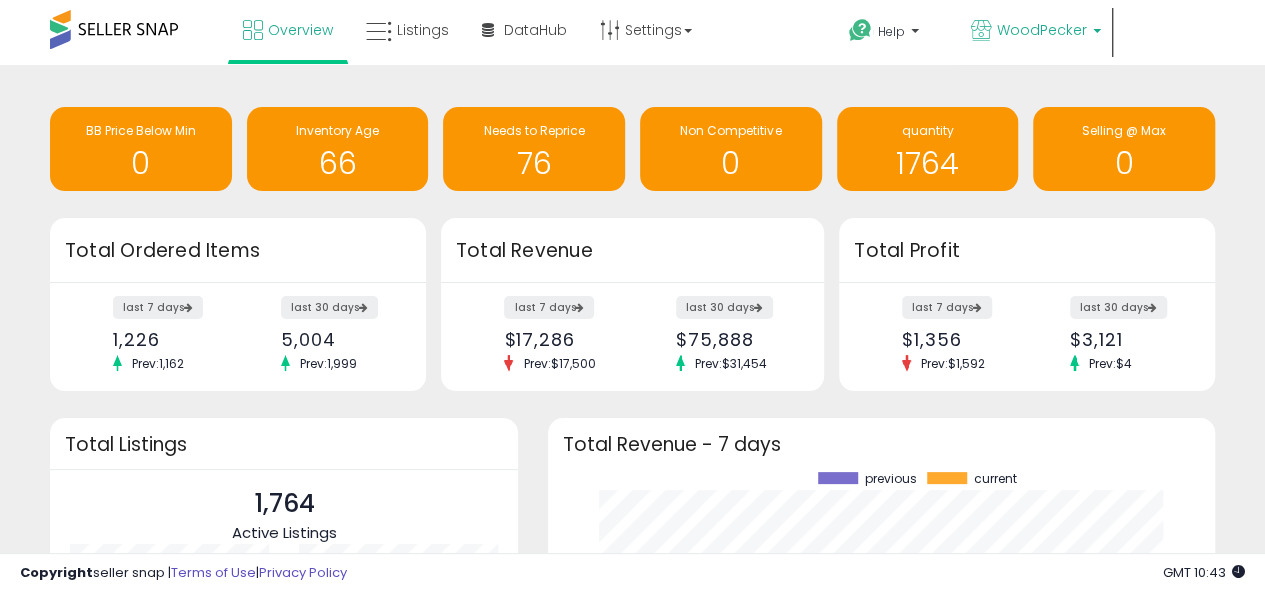 click on "WoodPecker" at bounding box center [1036, 32] 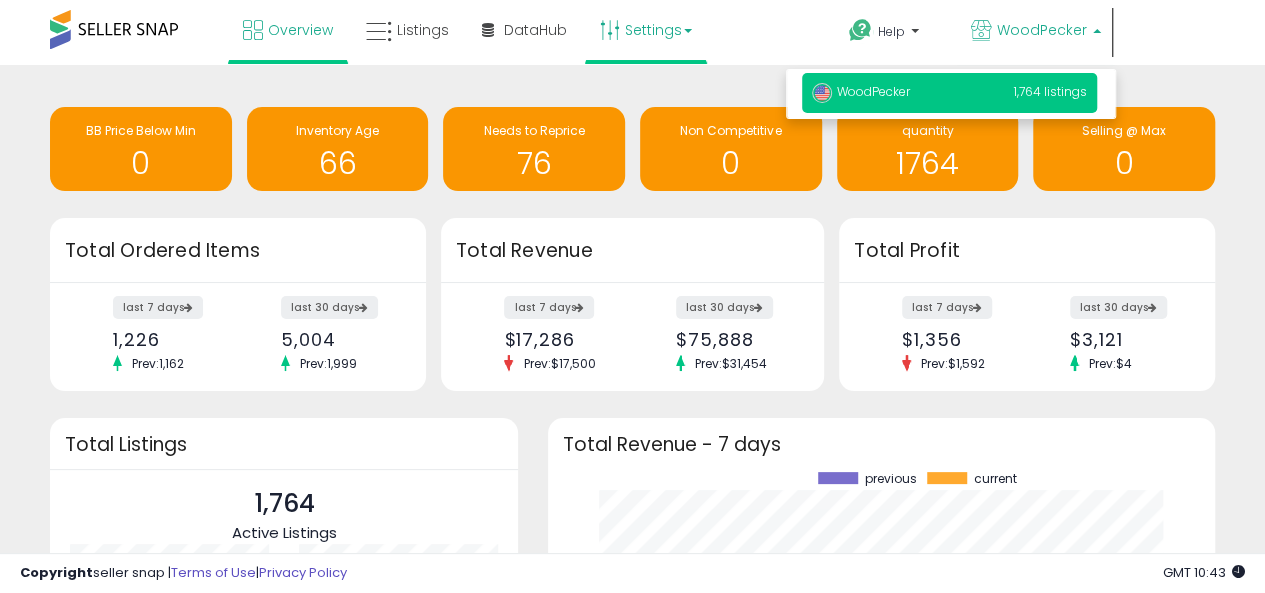 click on "Settings" at bounding box center (646, 30) 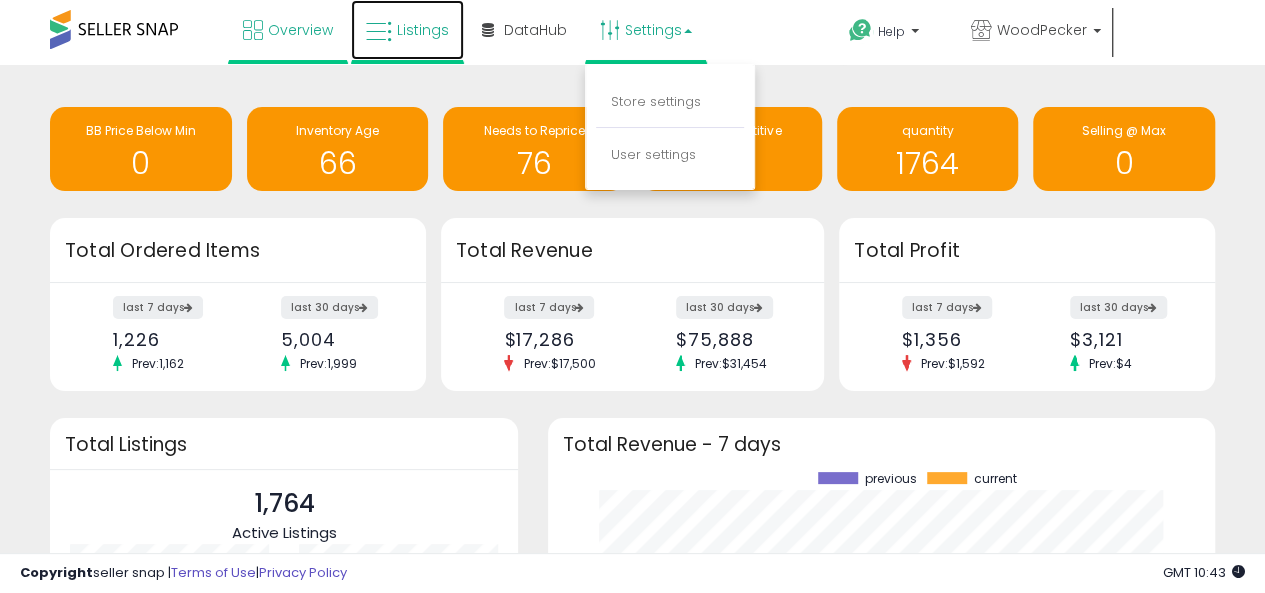 click on "Listings" at bounding box center (423, 30) 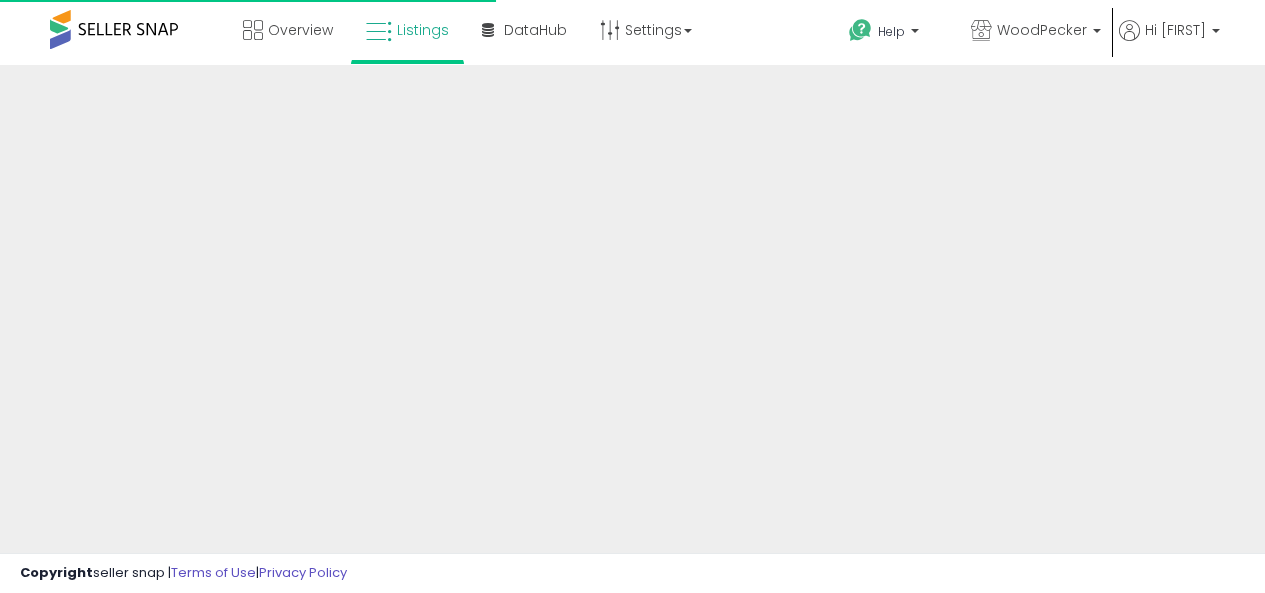 scroll, scrollTop: 0, scrollLeft: 0, axis: both 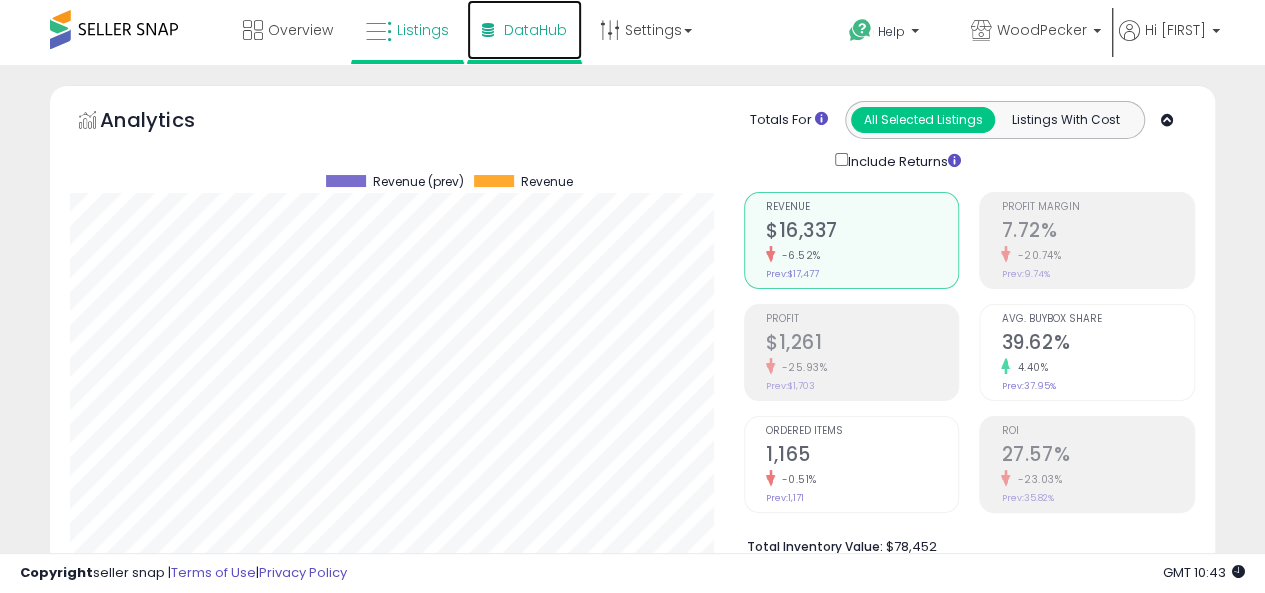 click on "DataHub" at bounding box center [535, 30] 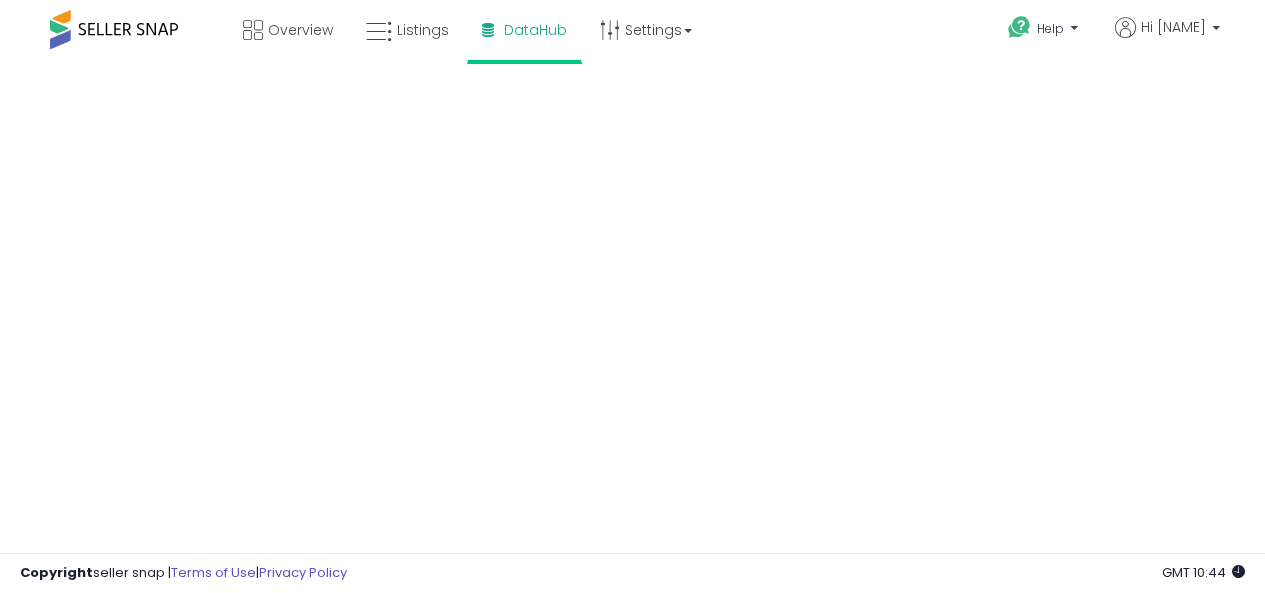 scroll, scrollTop: 0, scrollLeft: 0, axis: both 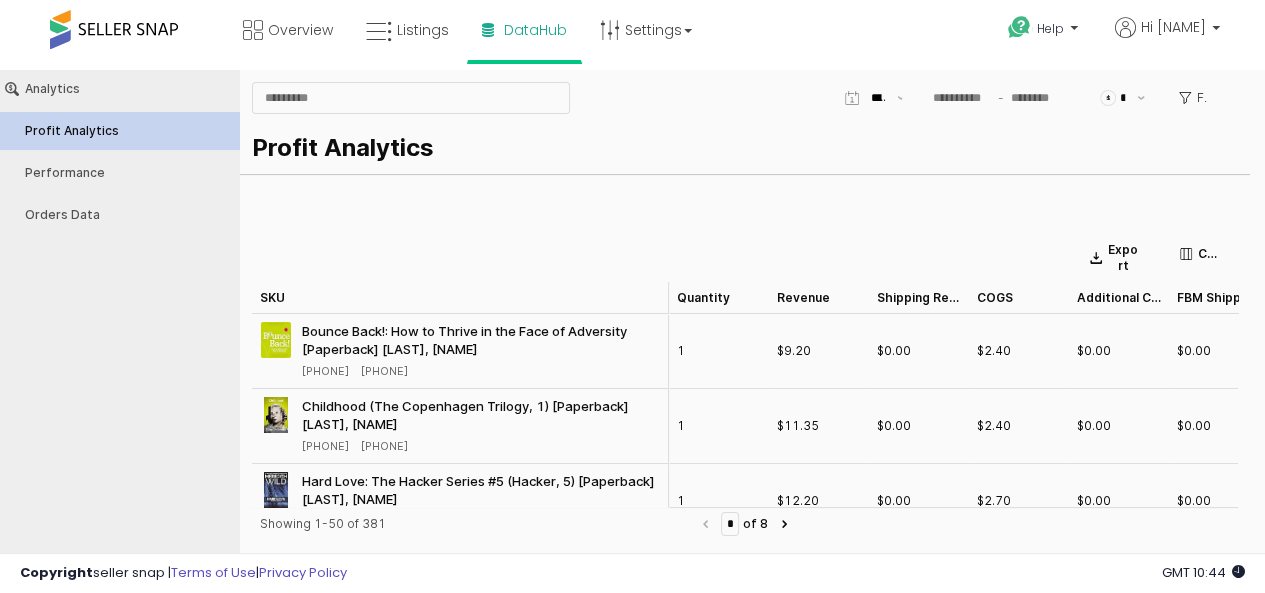 type on "***" 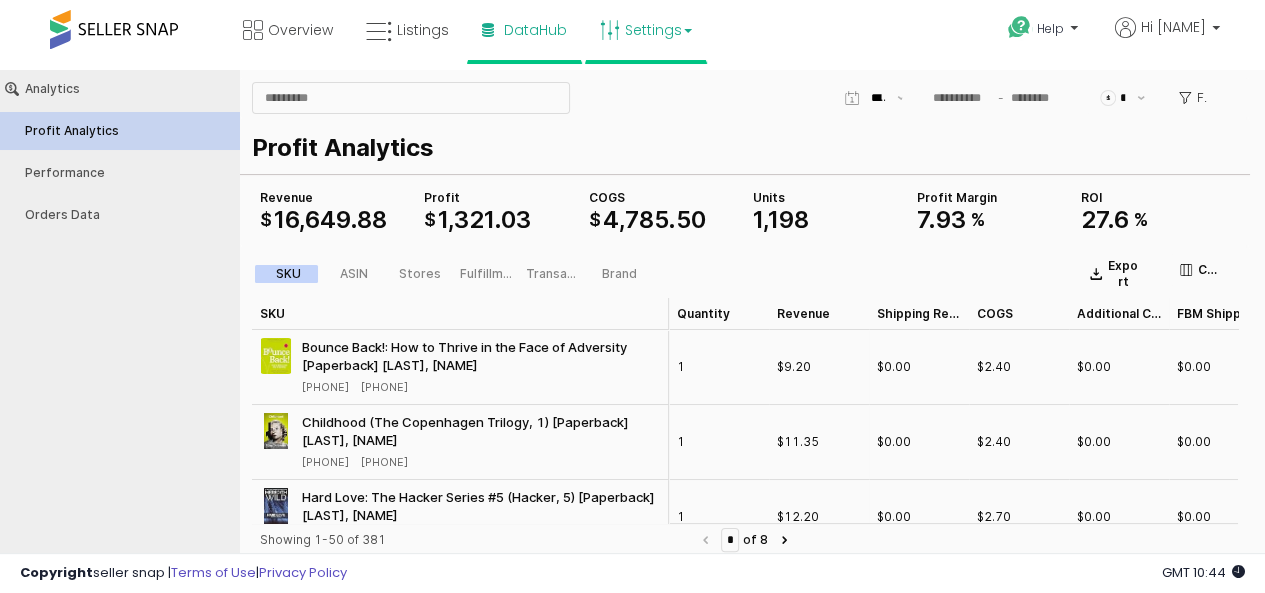 click at bounding box center (688, 31) 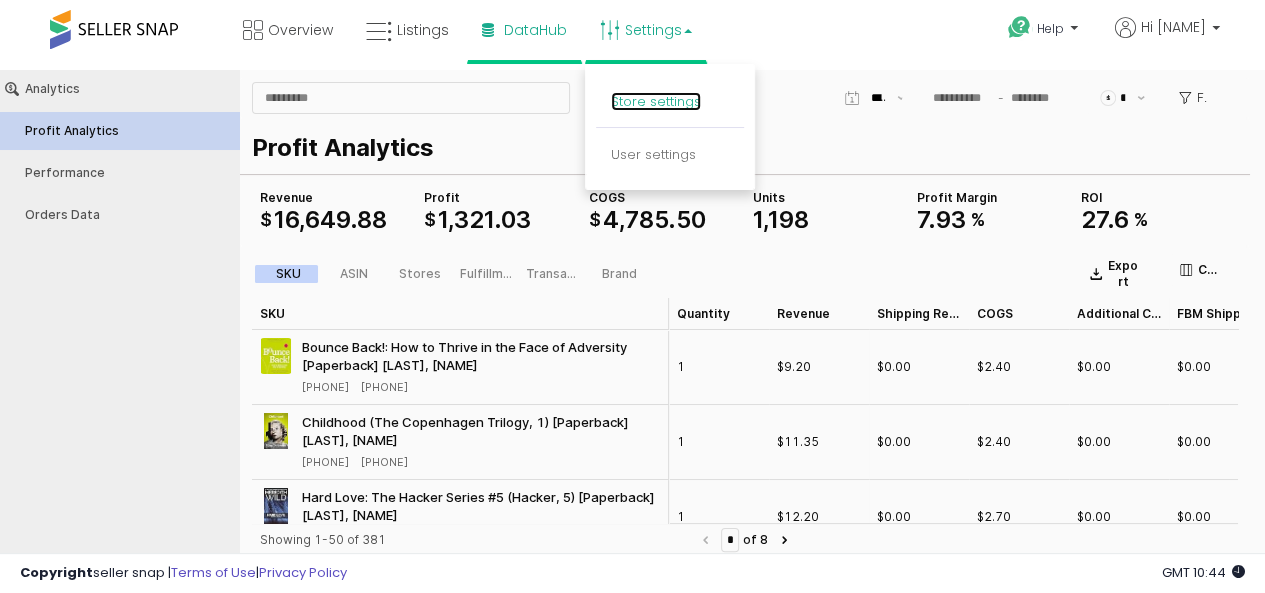 click on "Store
settings" at bounding box center [656, 101] 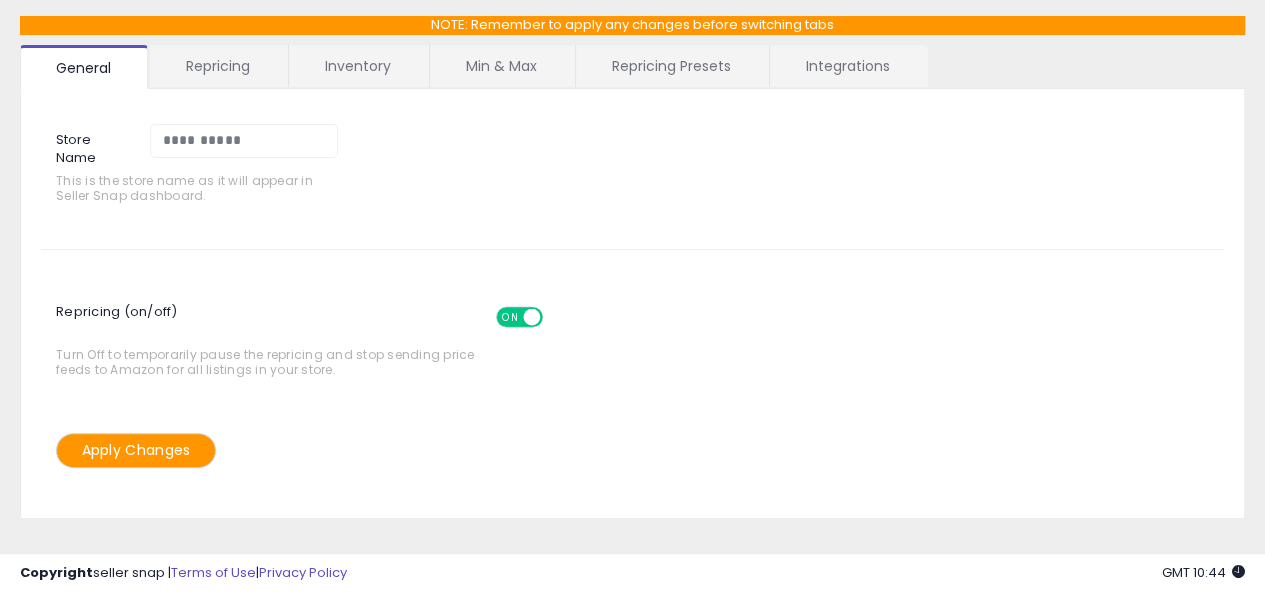 scroll, scrollTop: 0, scrollLeft: 0, axis: both 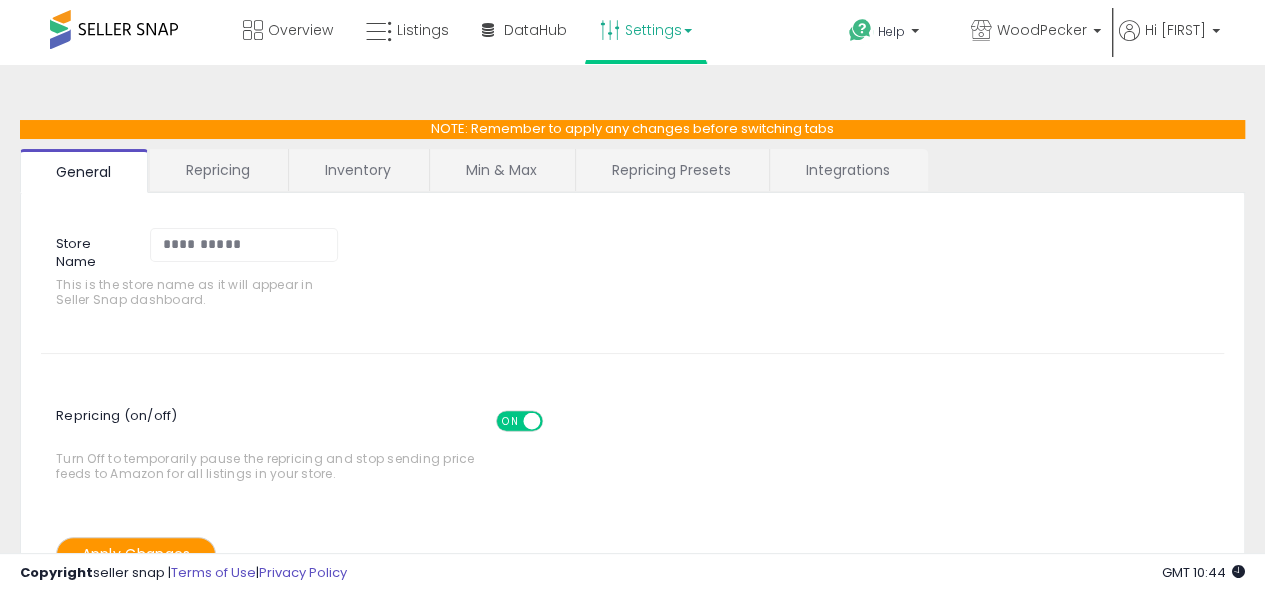 click on "Integrations" at bounding box center (848, 170) 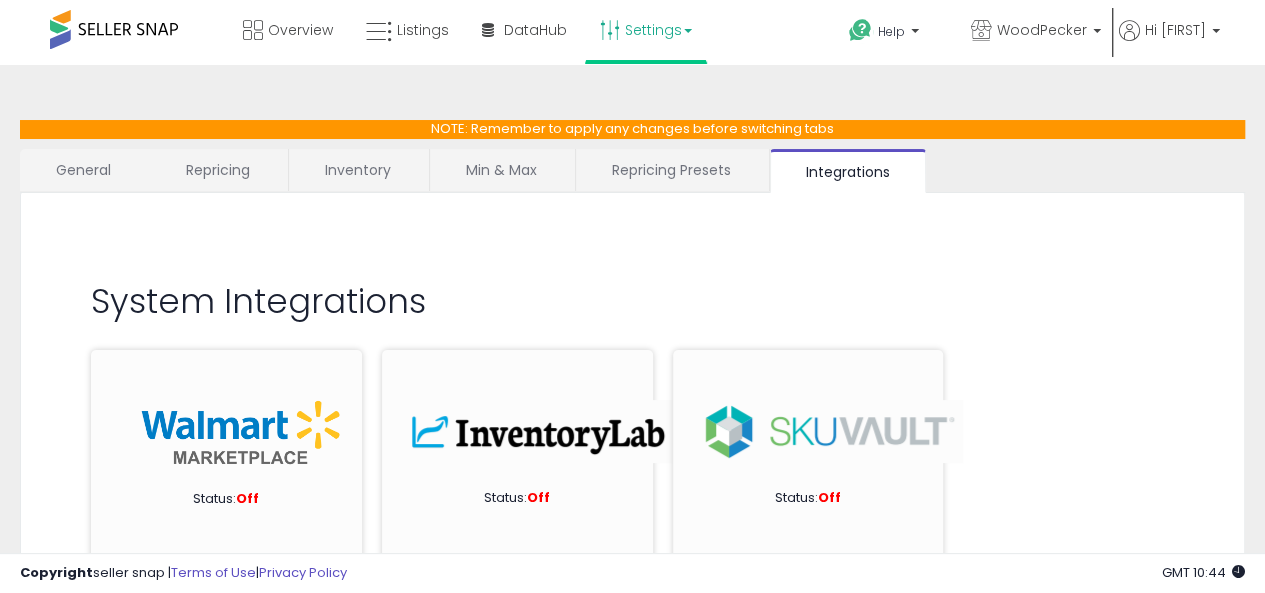click on "Repricing" at bounding box center [218, 170] 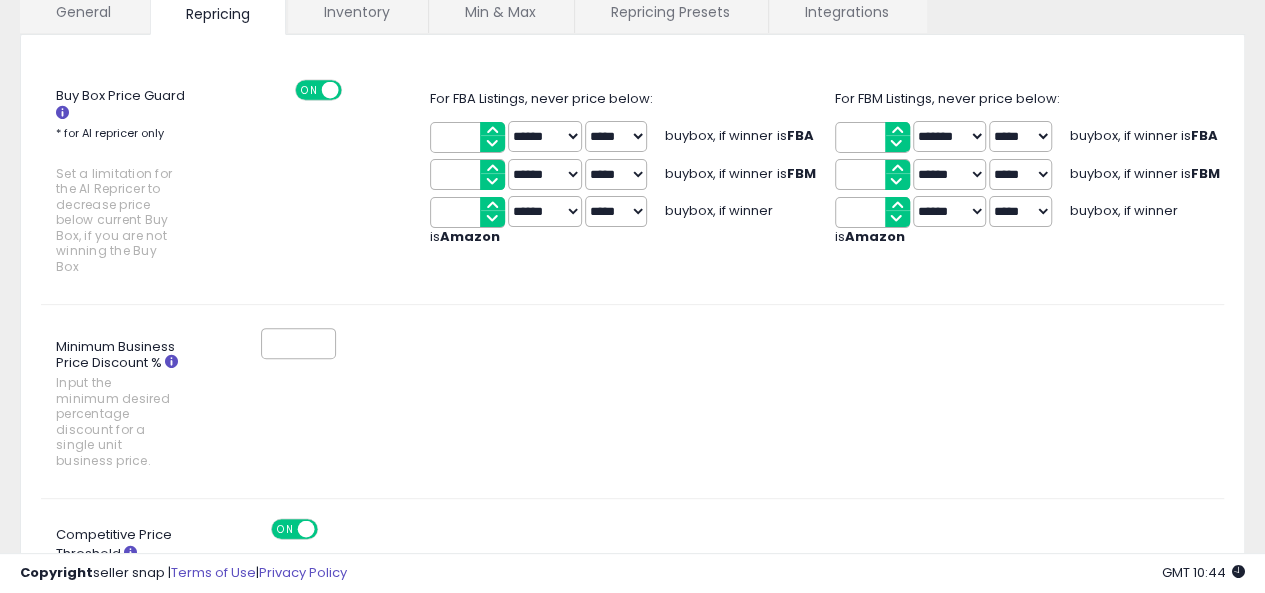 scroll, scrollTop: 0, scrollLeft: 0, axis: both 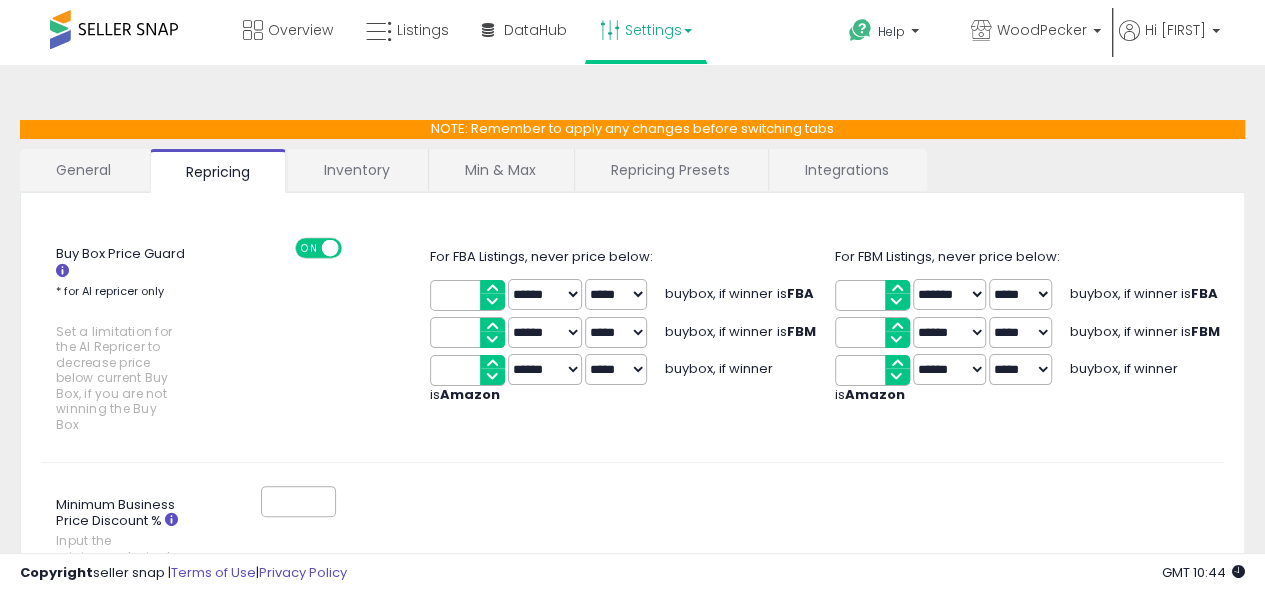 click on "Inventory" at bounding box center (357, 170) 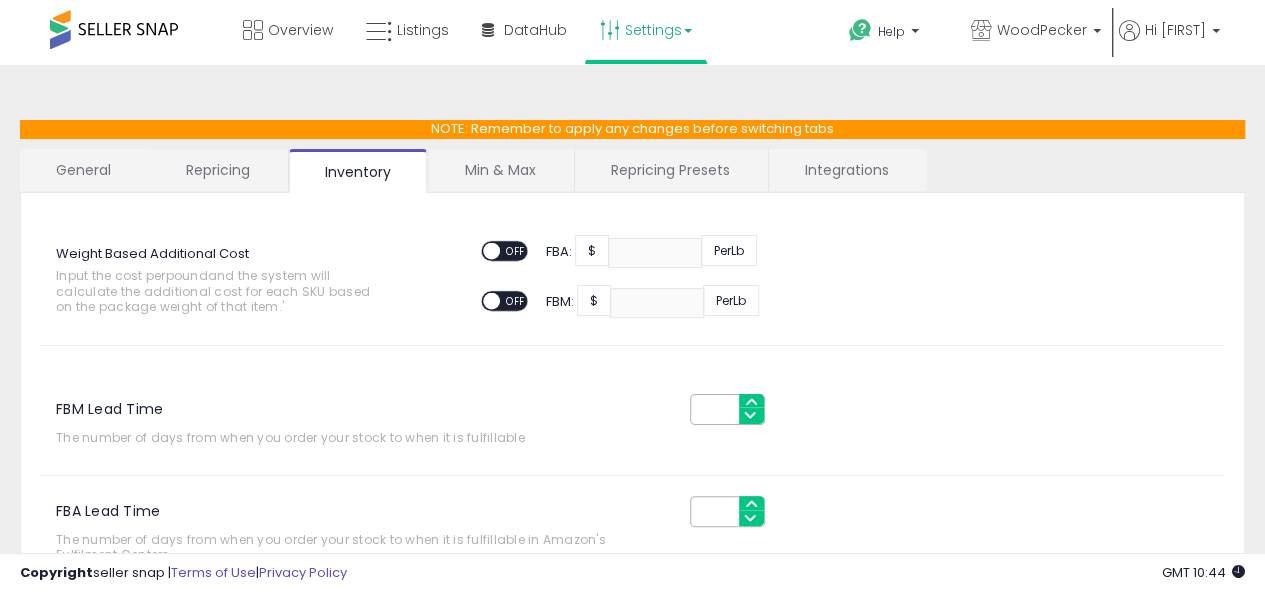 click on "Min & Max" at bounding box center (500, 170) 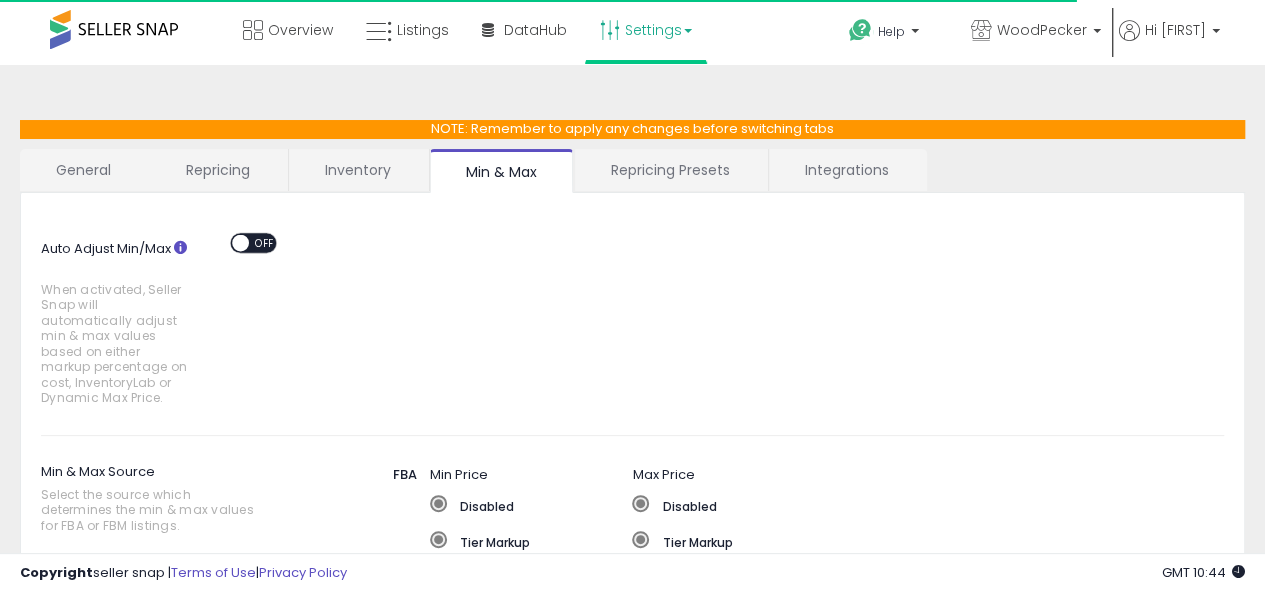 click on "Repricing Presets" at bounding box center [670, 170] 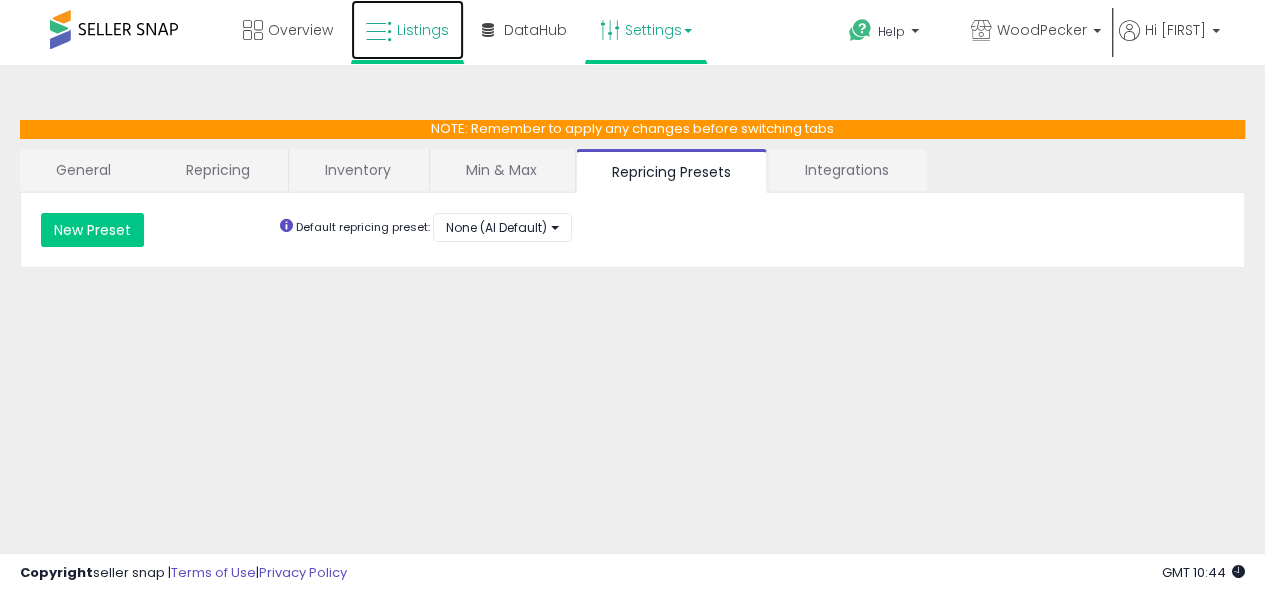 click on "Listings" at bounding box center (407, 30) 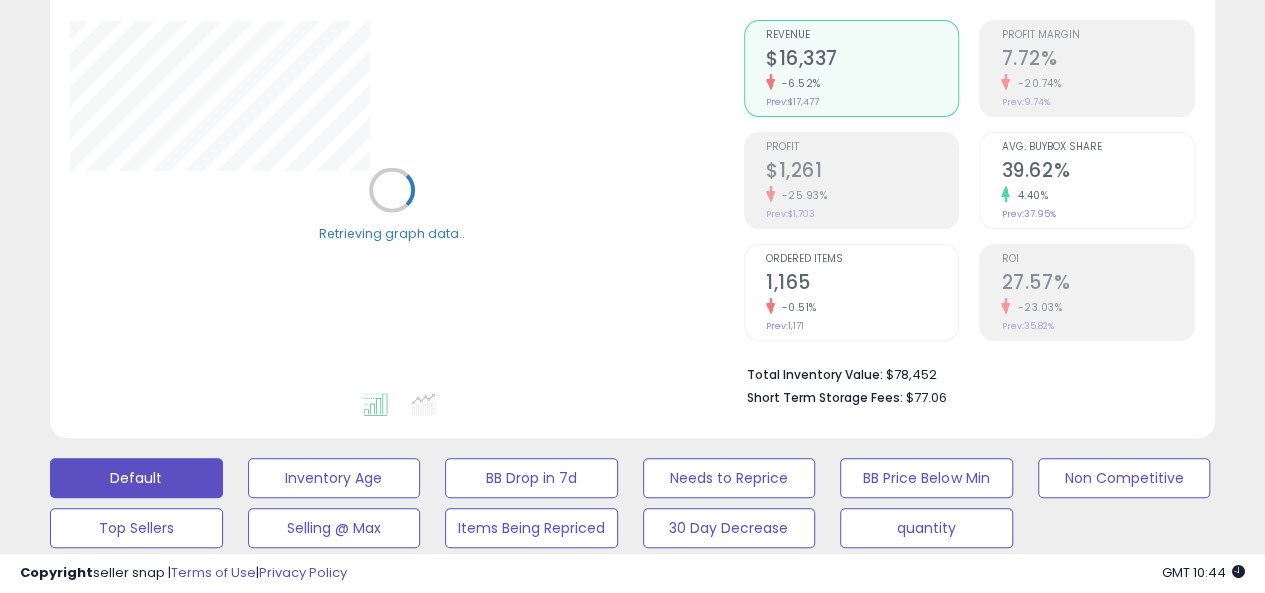 scroll, scrollTop: 191, scrollLeft: 0, axis: vertical 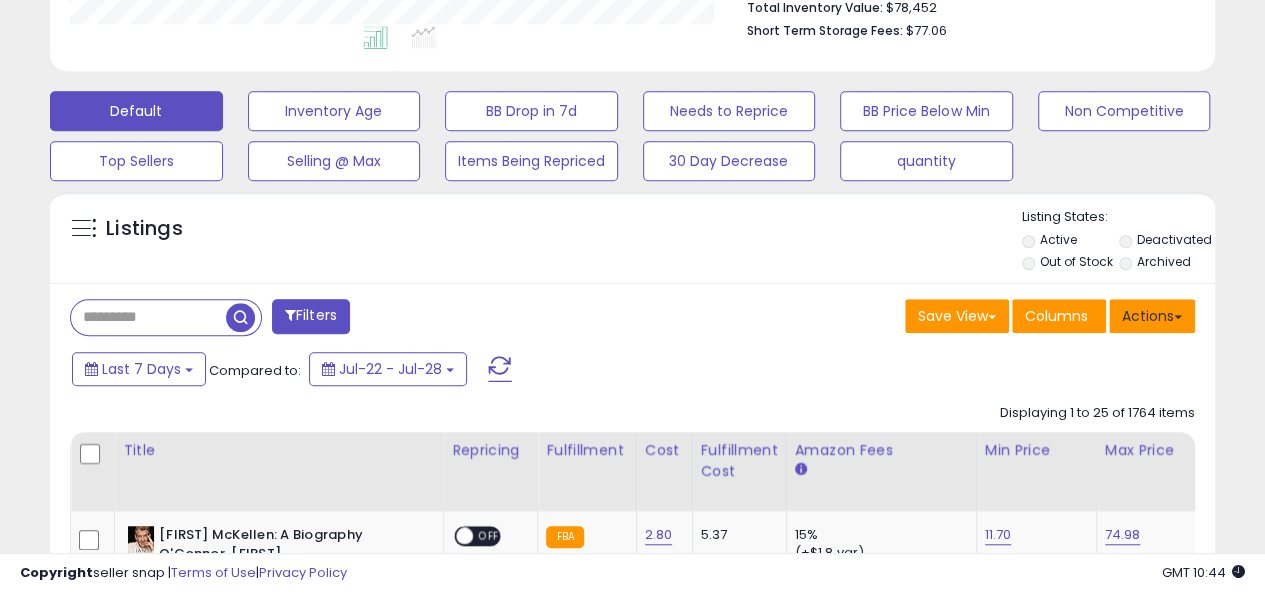 click on "Actions" at bounding box center (1152, 316) 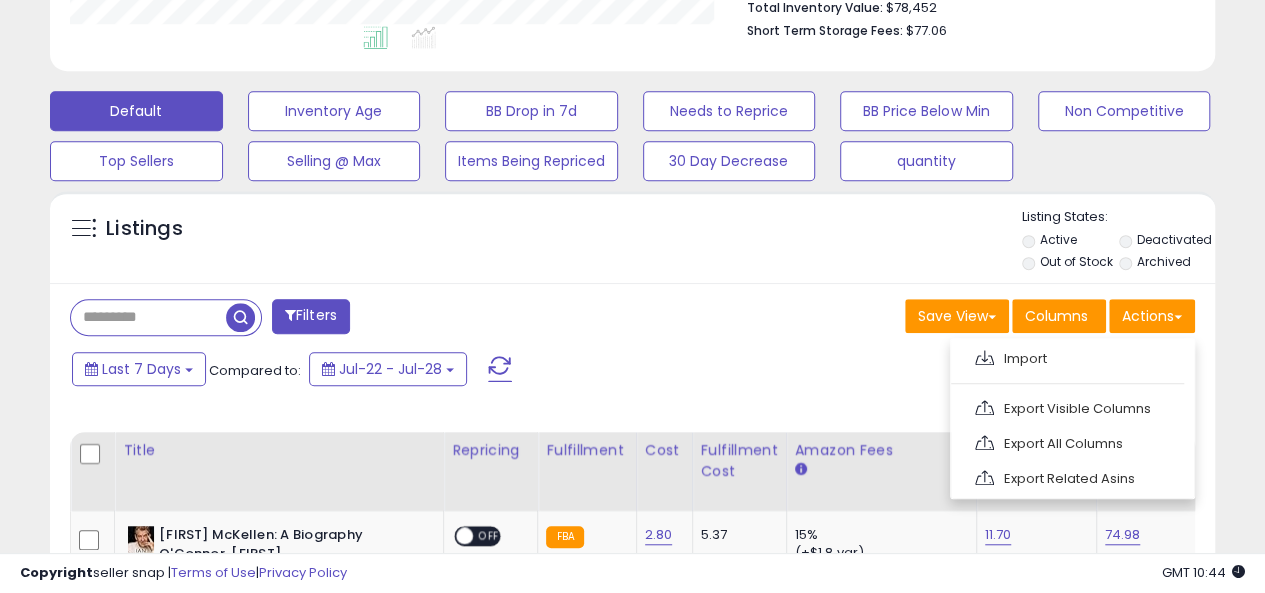 click on "Last 7 Days
Compared to:
Jul-22 - Jul-28" at bounding box center (489, 371) 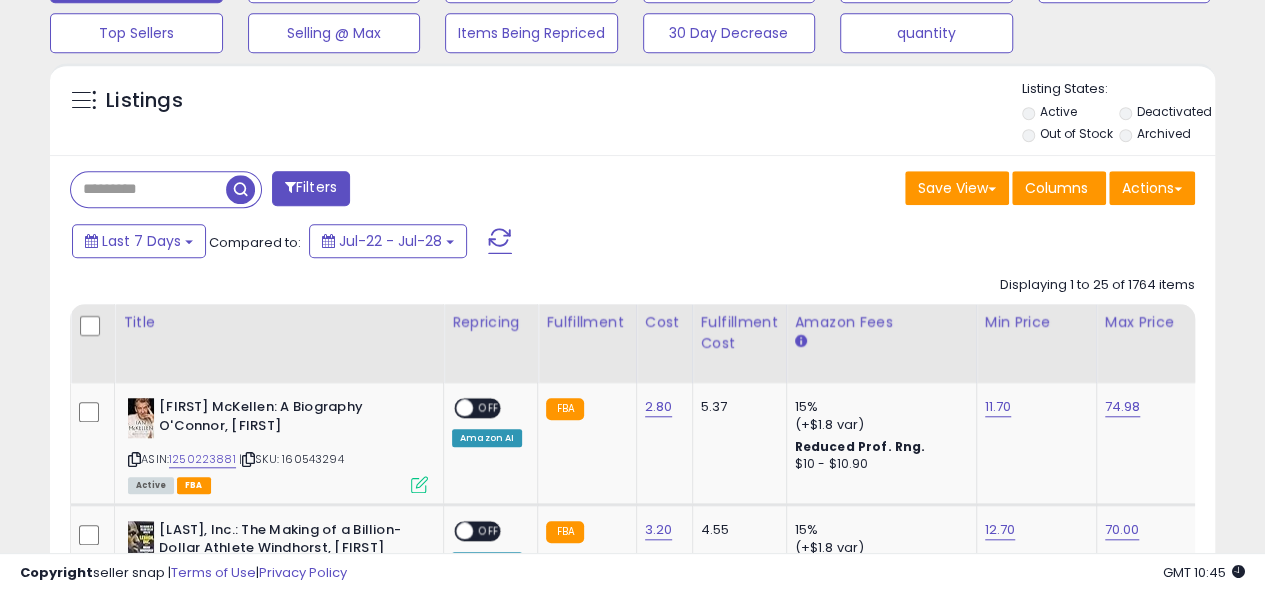 scroll, scrollTop: 657, scrollLeft: 0, axis: vertical 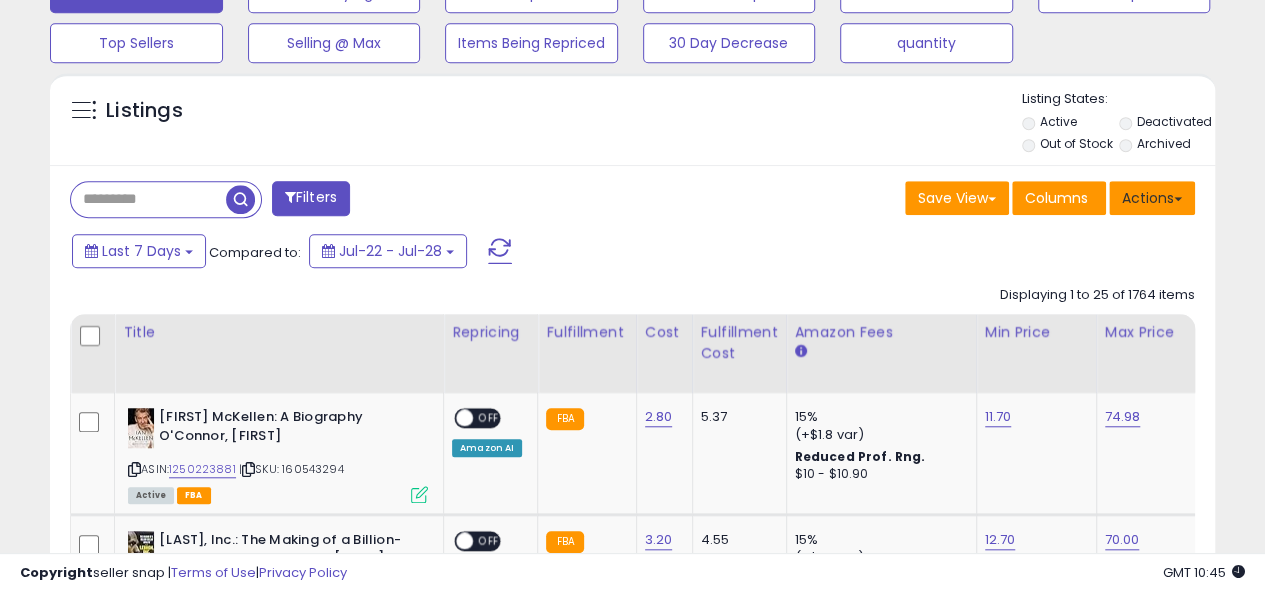 click on "Actions" at bounding box center (1152, 198) 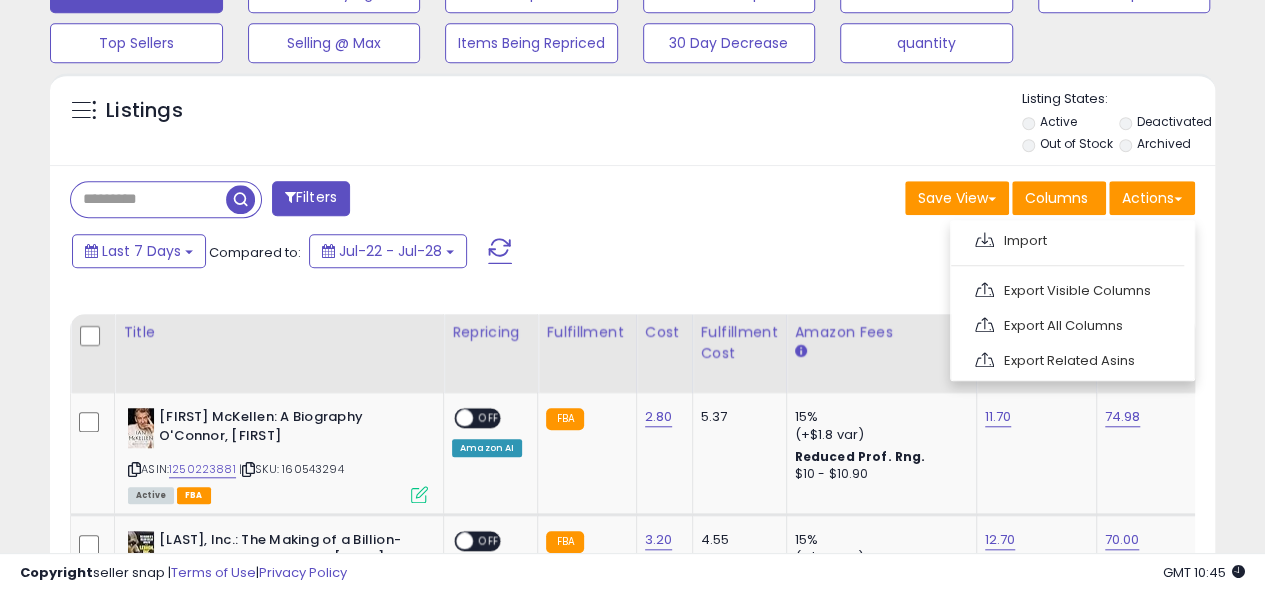 click on "Save View
Save As New View
Update Current View
Columns
Actions
Import  Export Visible Columns" at bounding box center (922, 200) 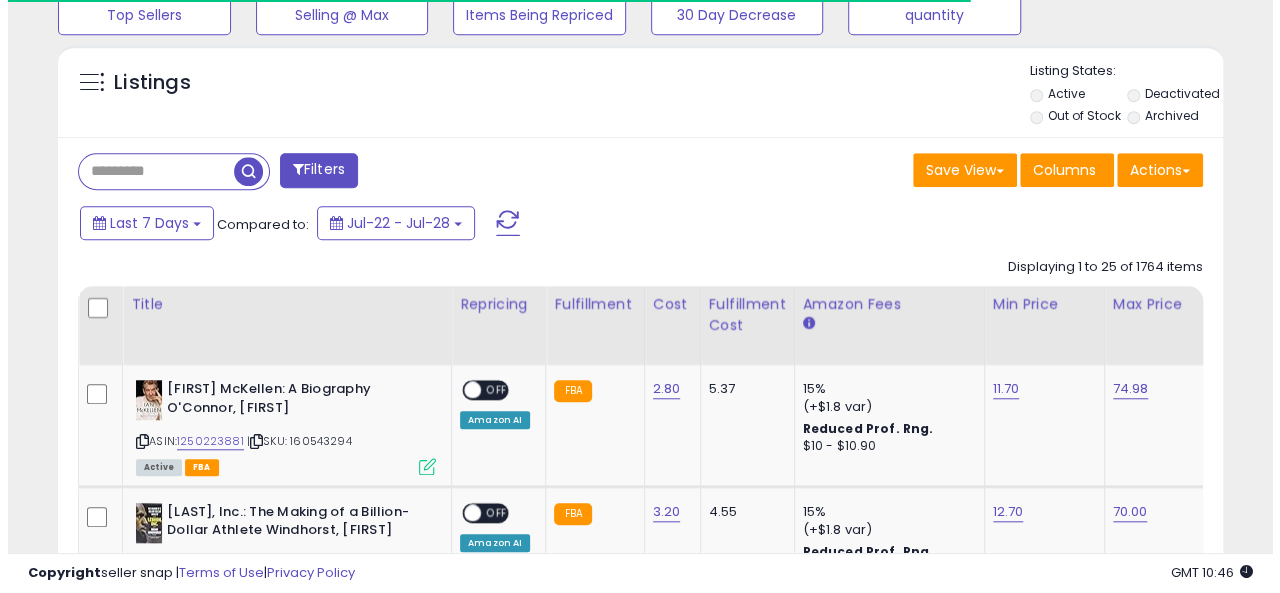 scroll, scrollTop: 684, scrollLeft: 0, axis: vertical 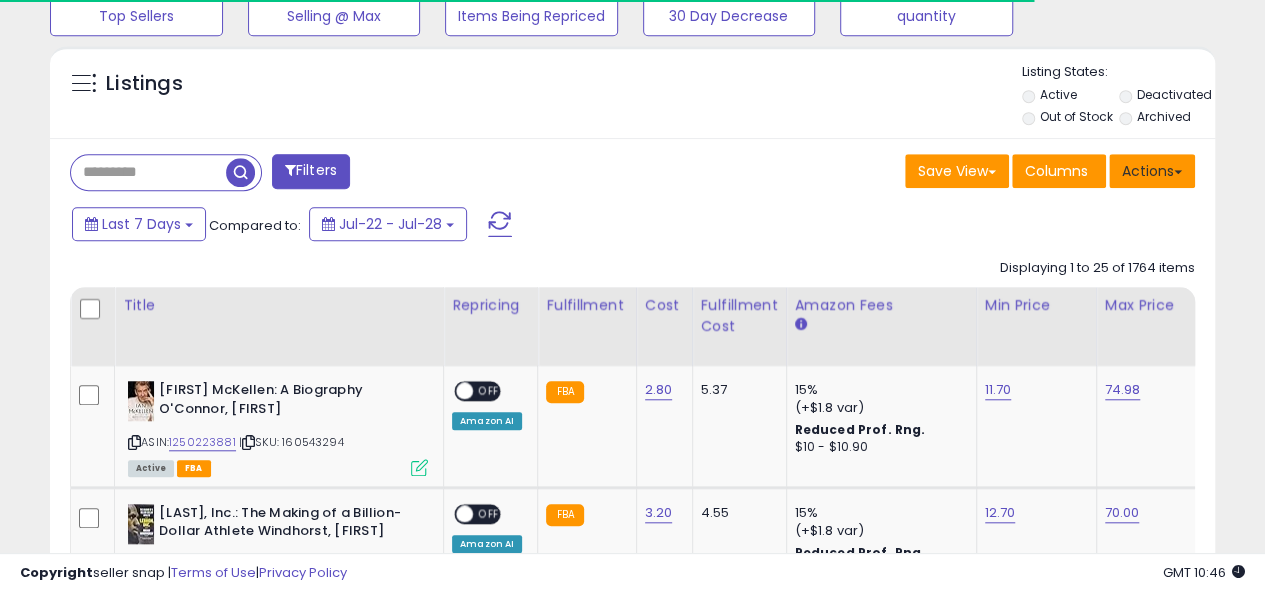 click on "Actions" at bounding box center (1152, 171) 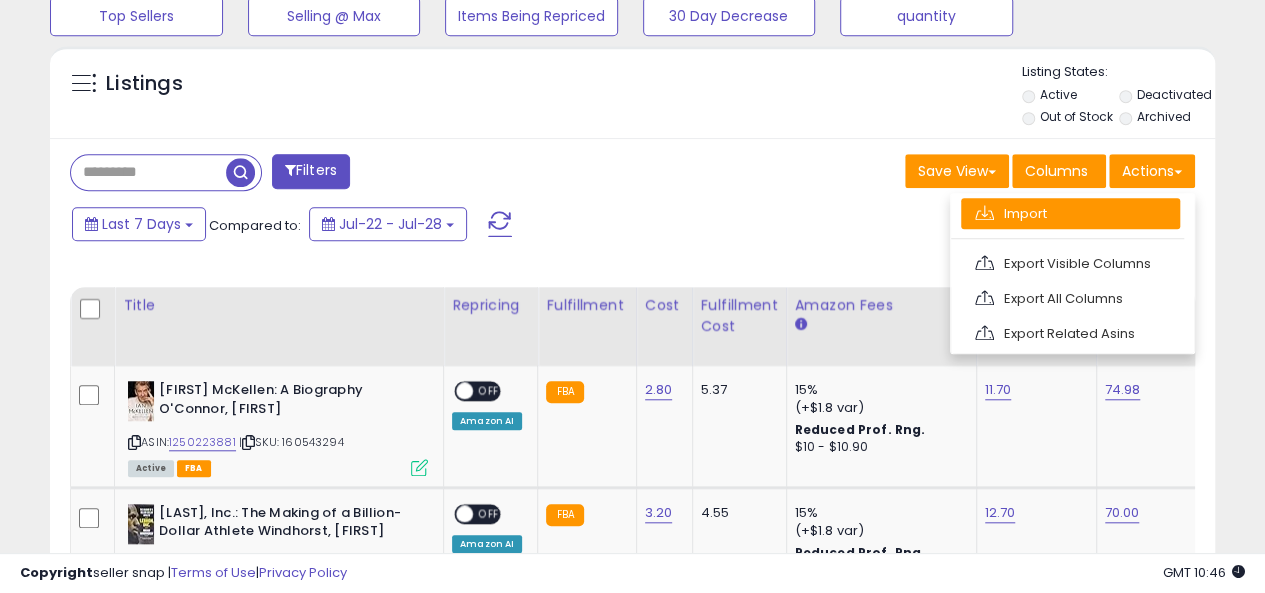 click on "Import" at bounding box center (1070, 213) 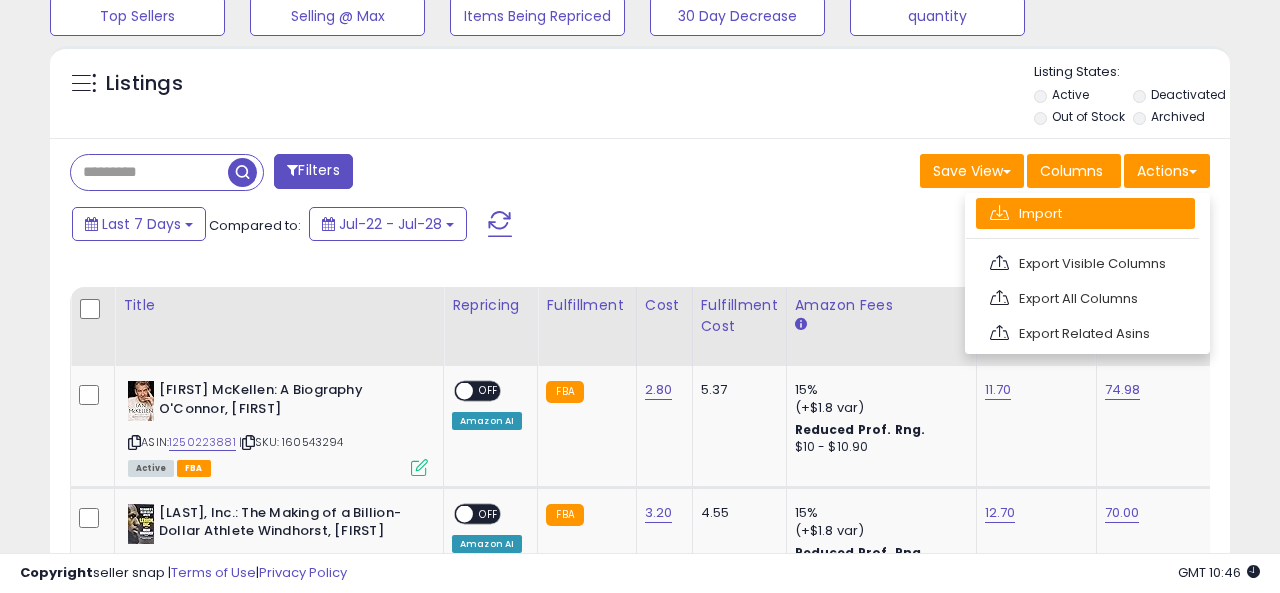 scroll, scrollTop: 999590, scrollLeft: 999317, axis: both 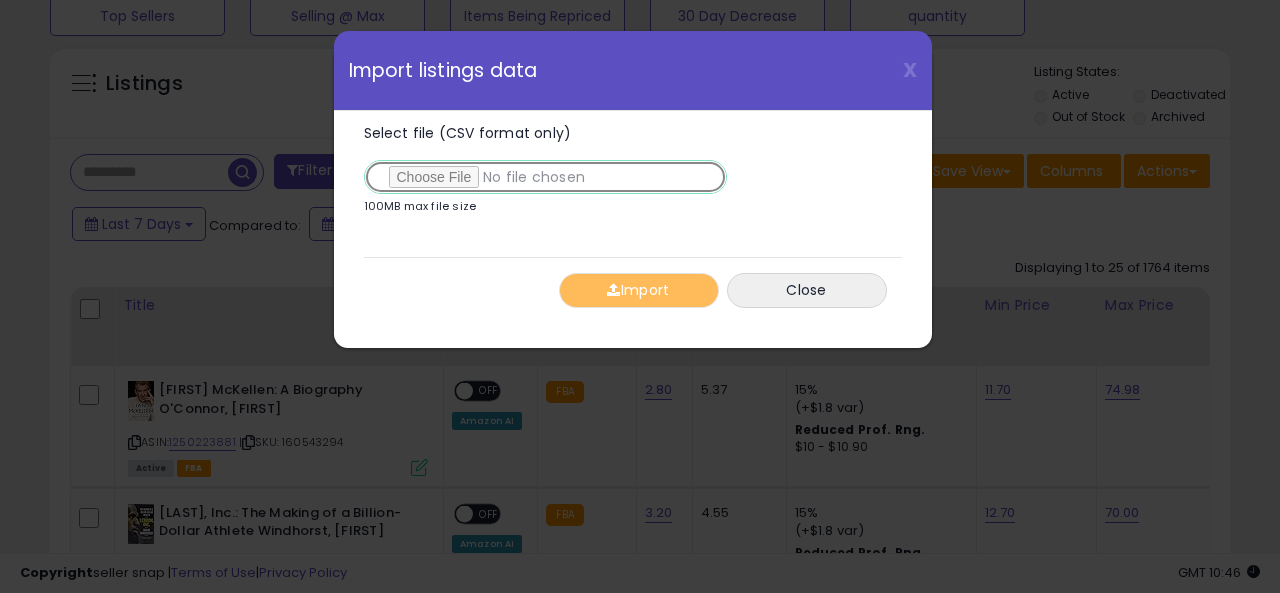 click on "Select file (CSV format only)" at bounding box center (545, 177) 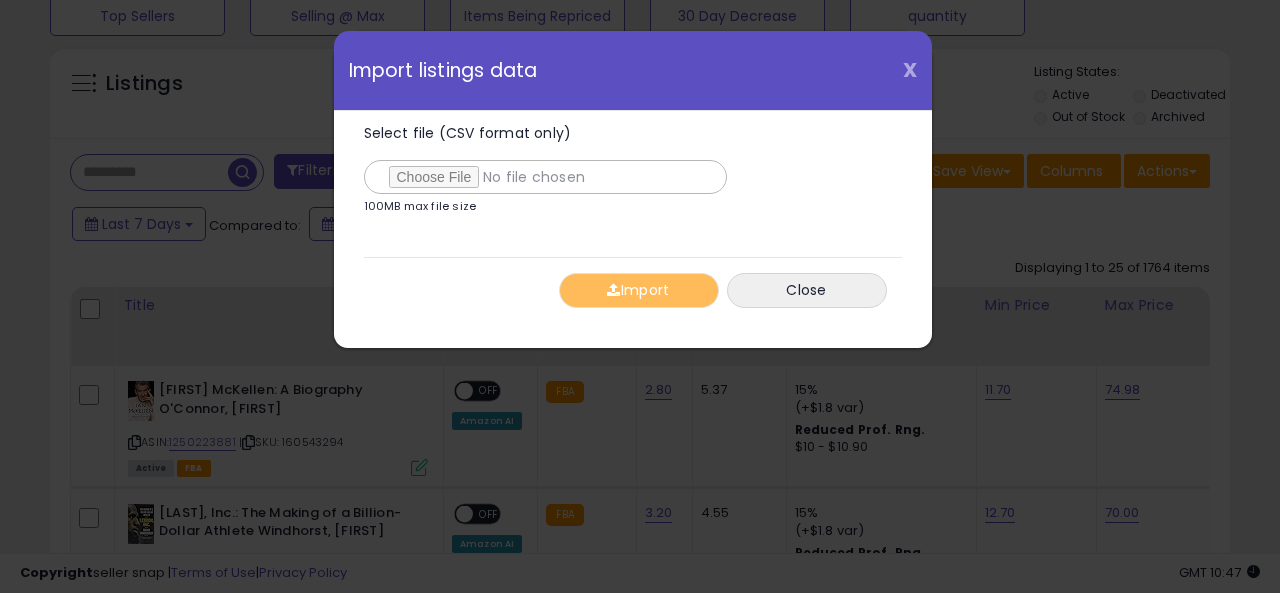 click on "X" at bounding box center [910, 70] 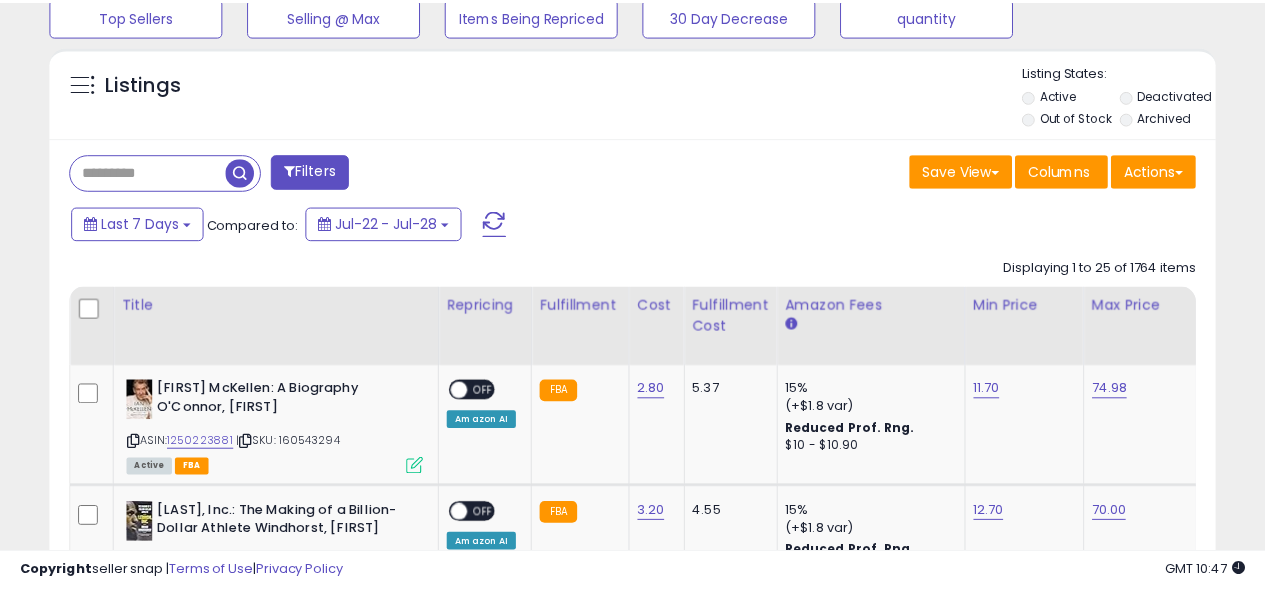 scroll, scrollTop: 410, scrollLeft: 674, axis: both 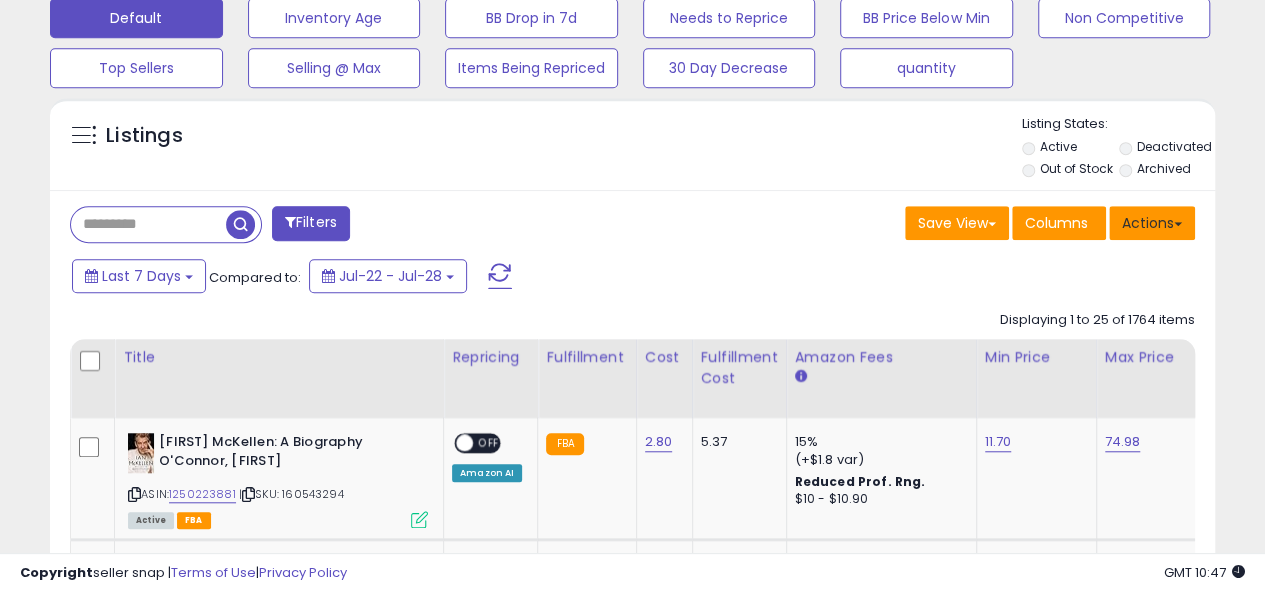 click on "Actions" at bounding box center [1152, 223] 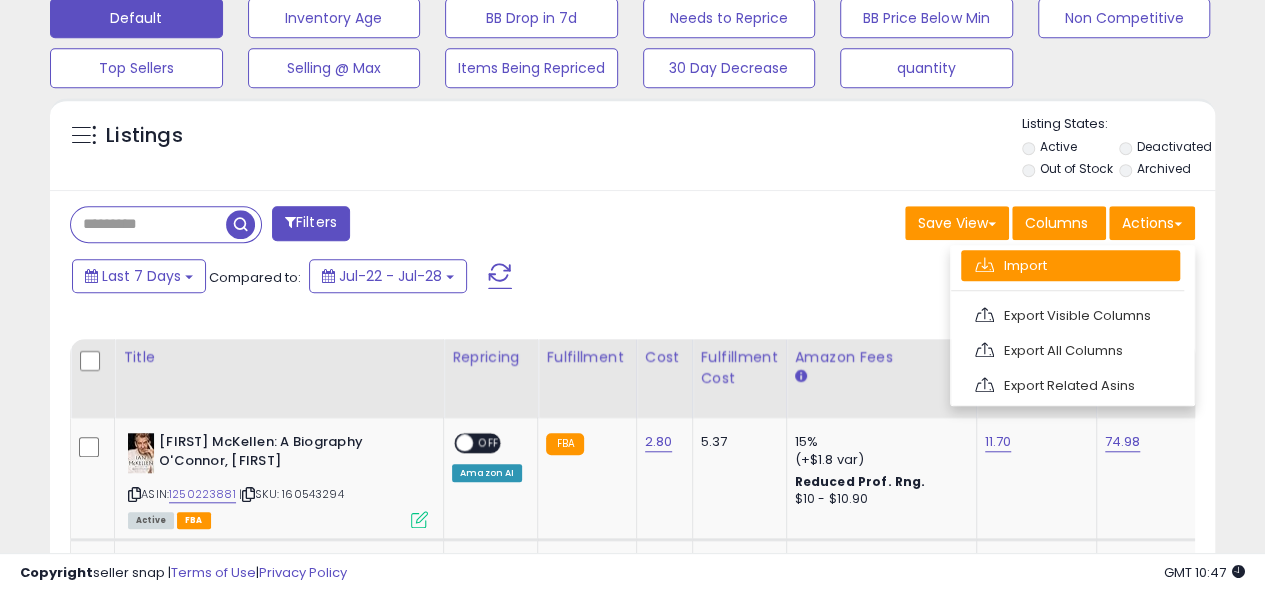 click on "Import" at bounding box center (1070, 265) 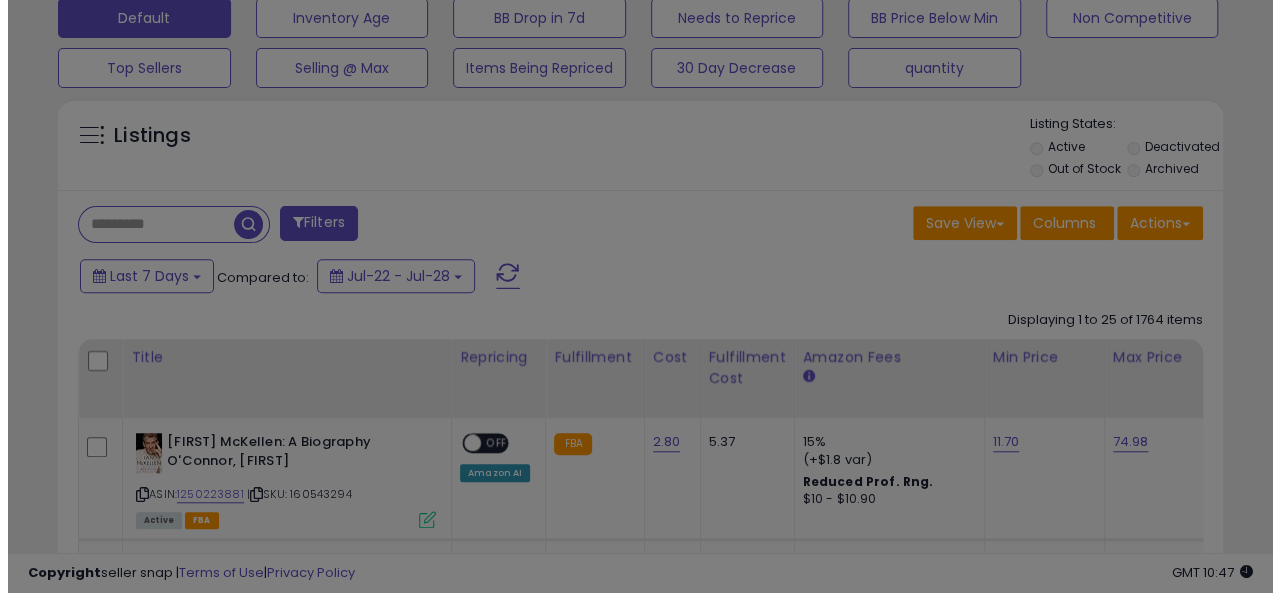 scroll, scrollTop: 999590, scrollLeft: 999317, axis: both 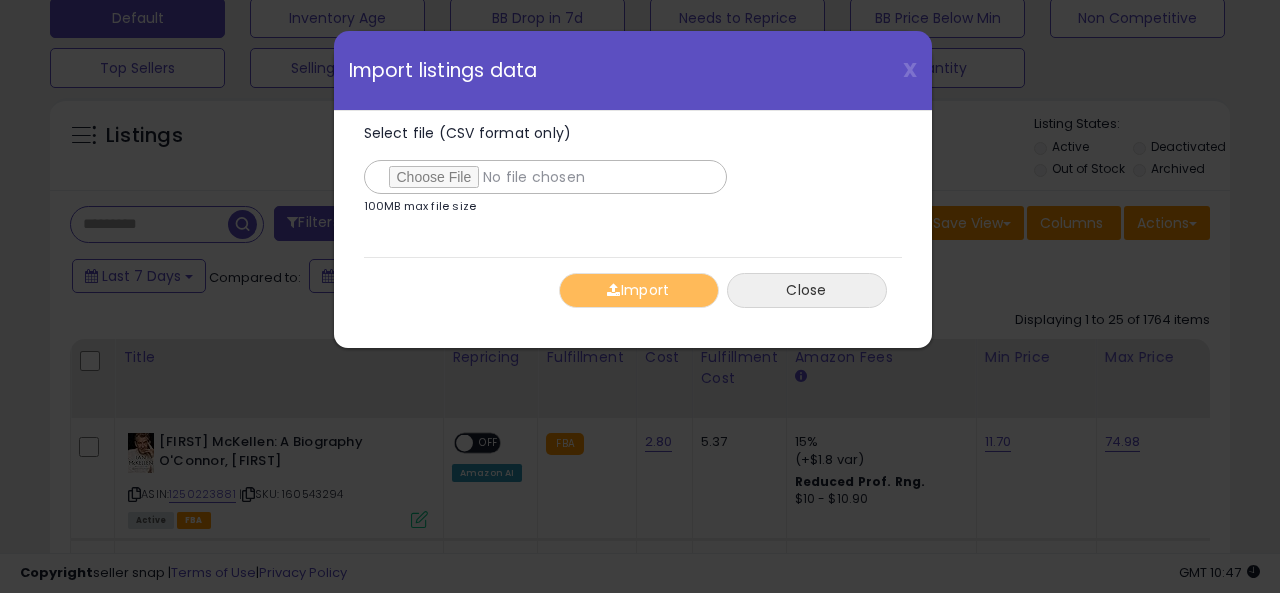 click on "Close" at bounding box center [807, 290] 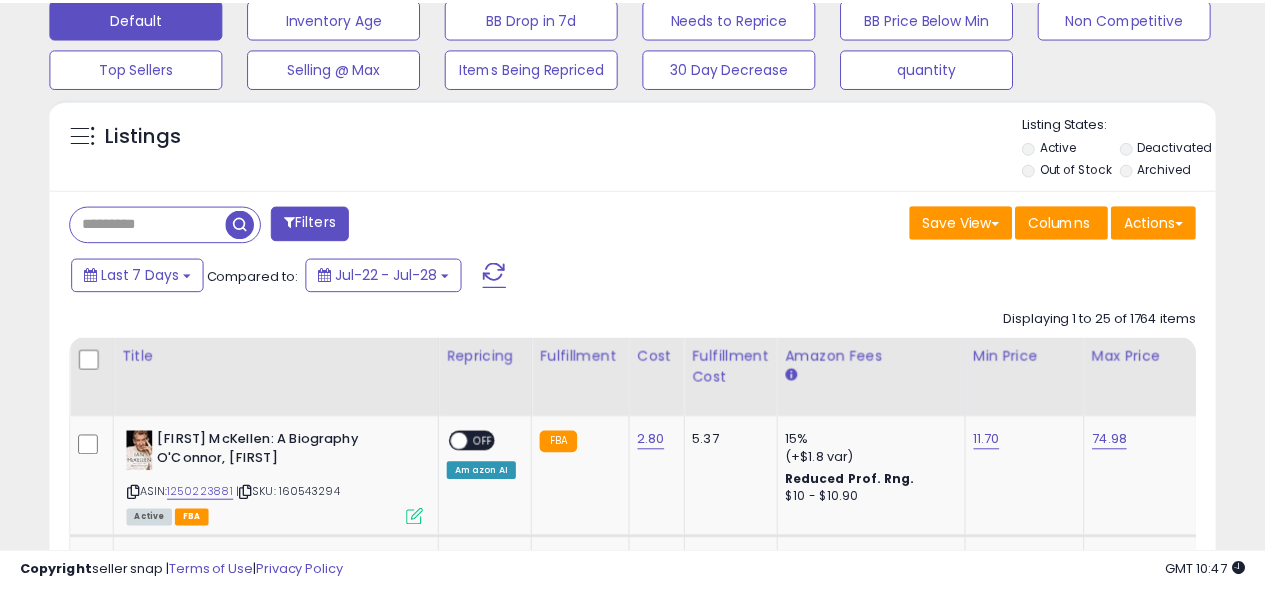 scroll, scrollTop: 410, scrollLeft: 674, axis: both 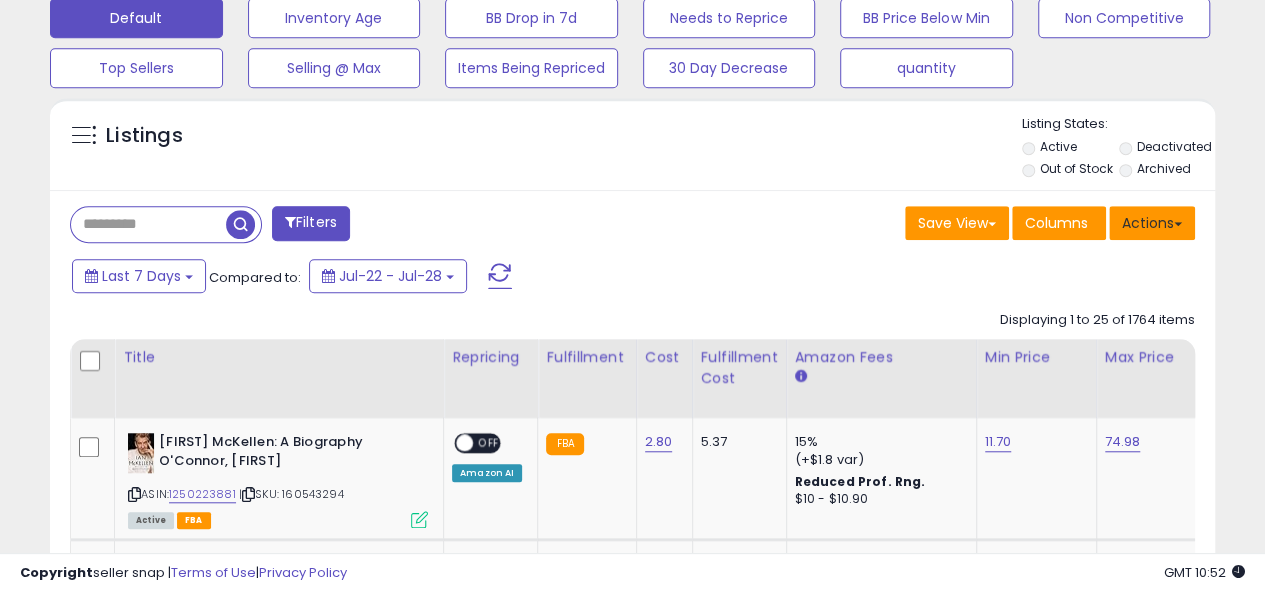 click on "Actions" at bounding box center [1152, 223] 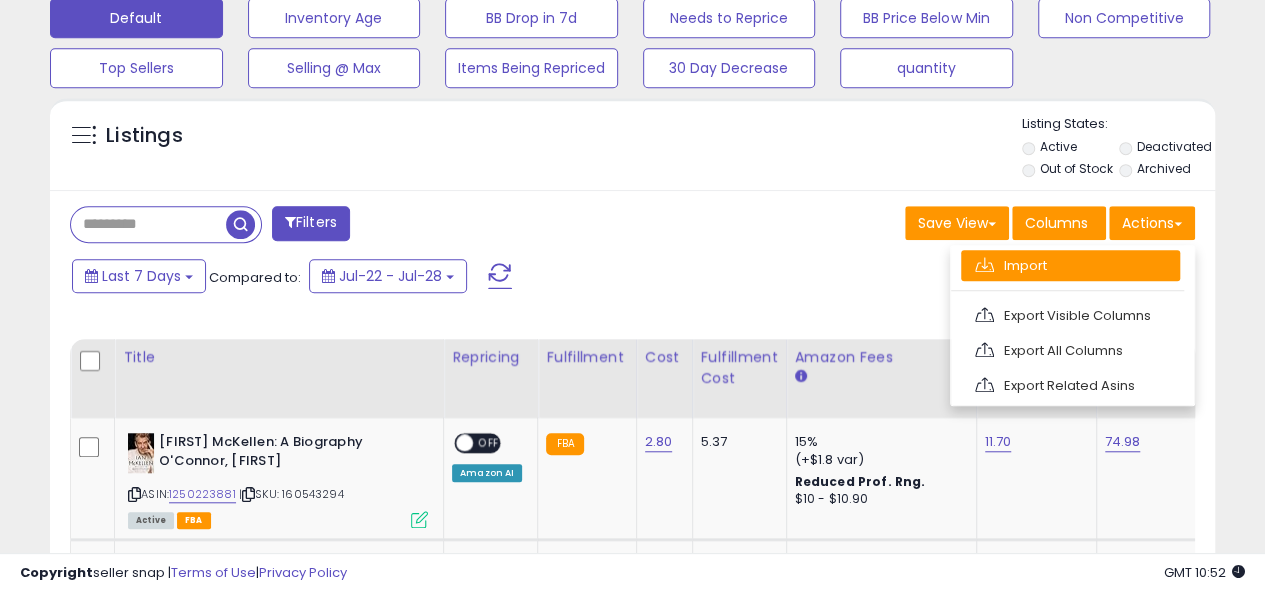 click on "Import" at bounding box center [1070, 265] 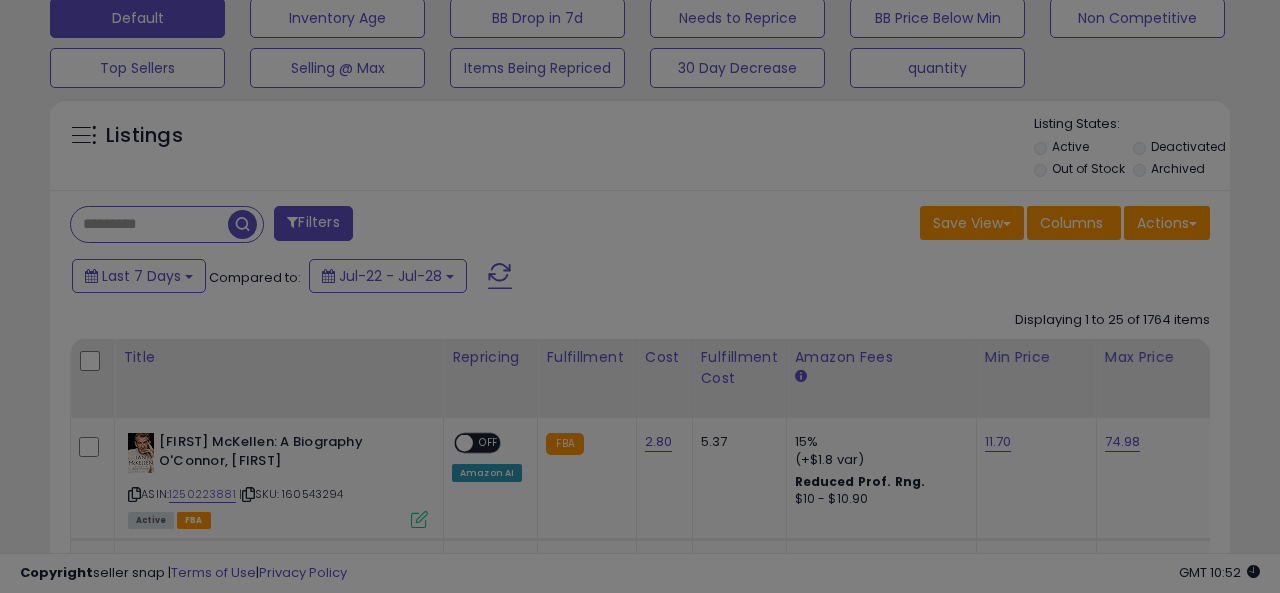 scroll, scrollTop: 999590, scrollLeft: 999317, axis: both 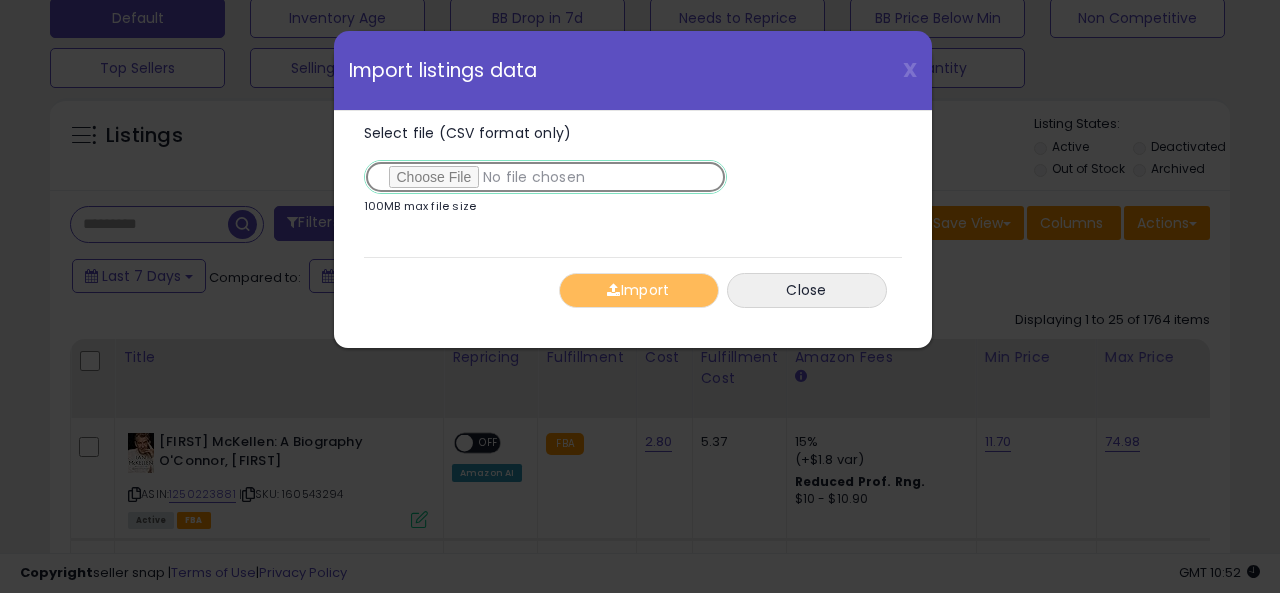 click on "Select file (CSV format only)" at bounding box center [545, 177] 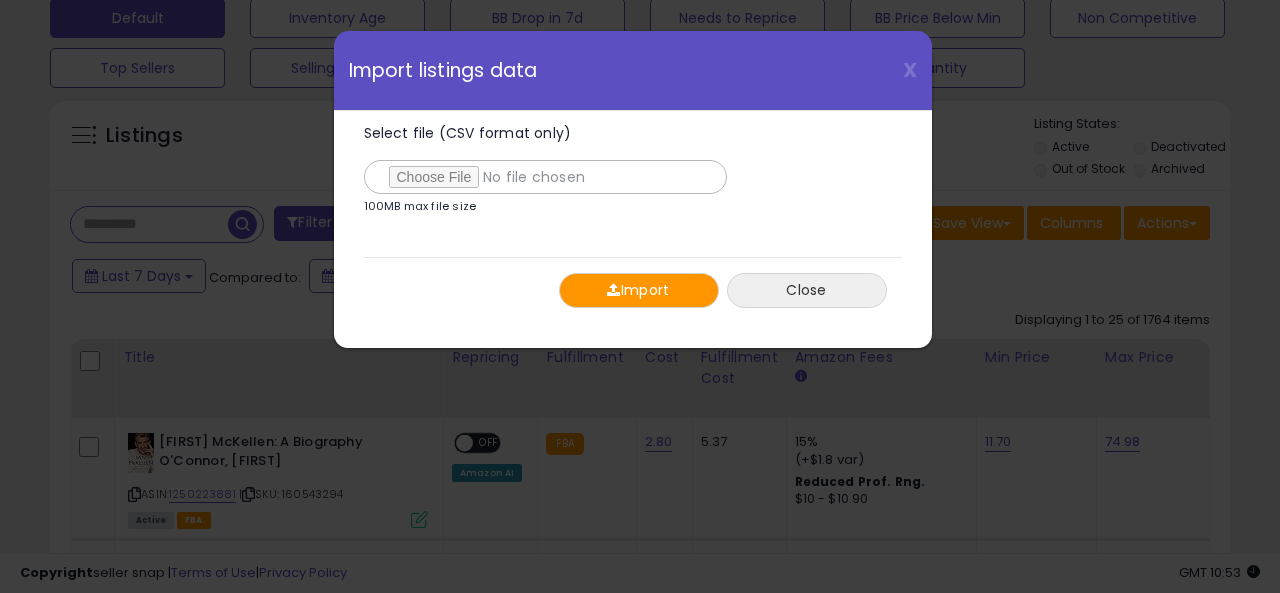 click on "Close" at bounding box center (807, 290) 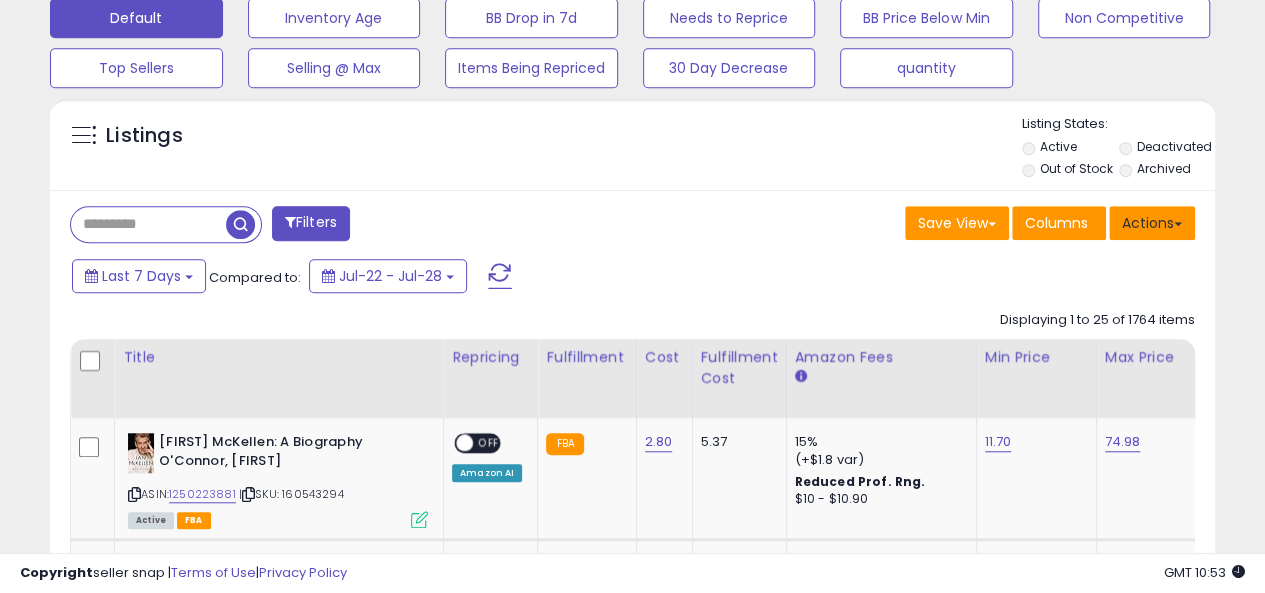 scroll, scrollTop: 410, scrollLeft: 674, axis: both 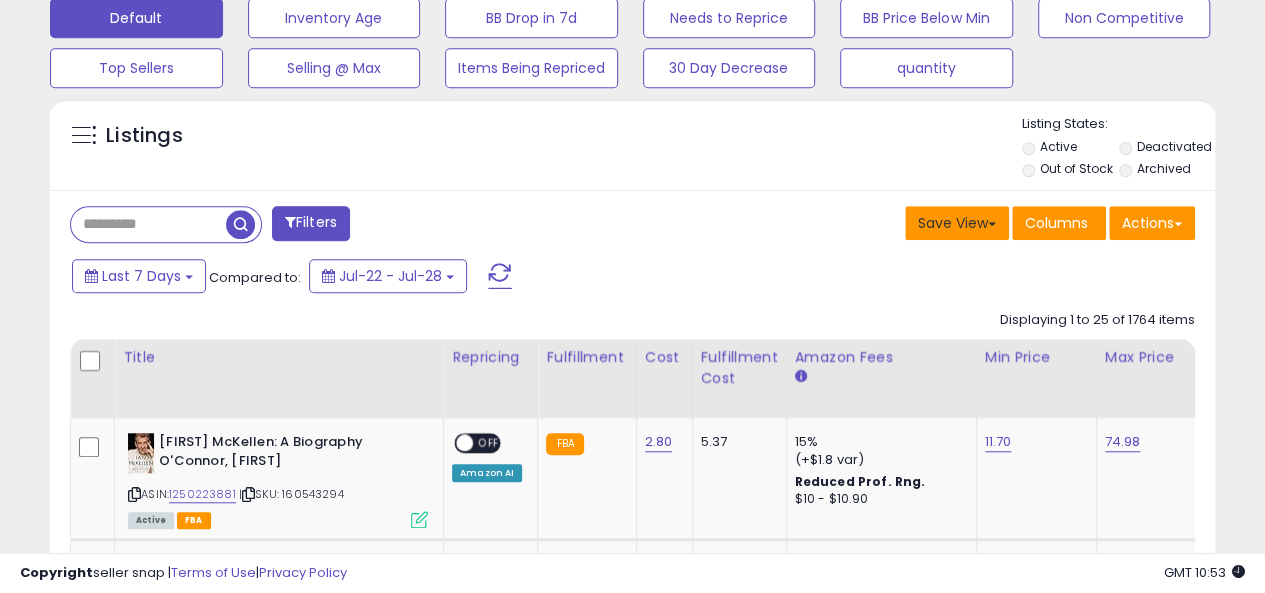 click on "Save View" at bounding box center [957, 223] 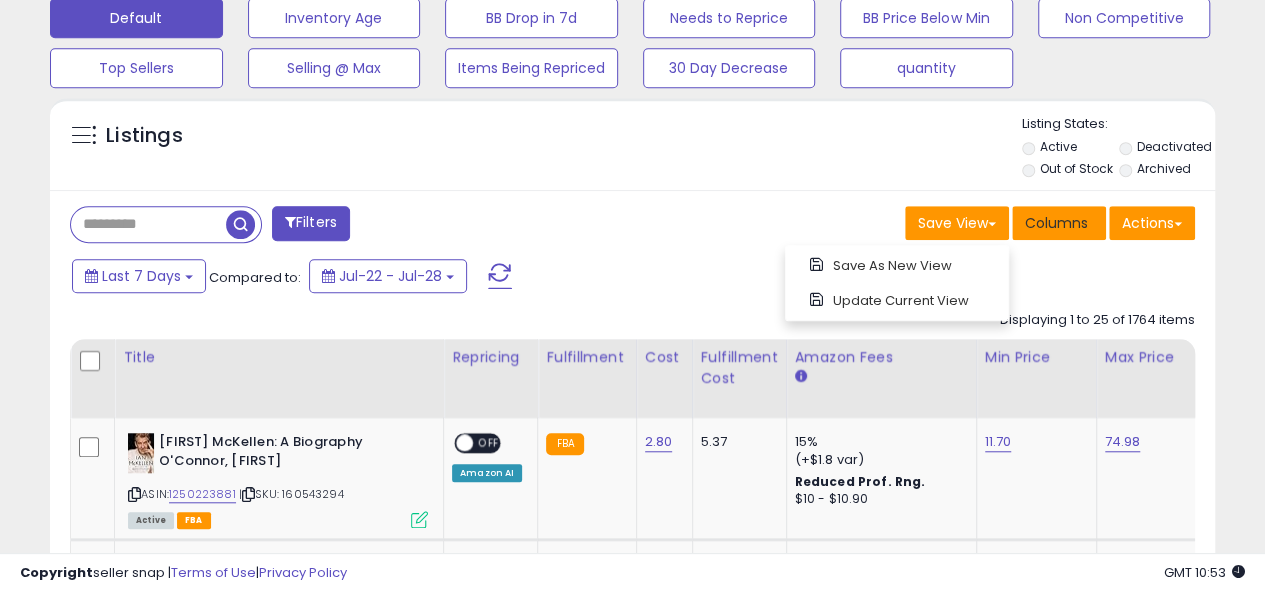 click on "Columns" at bounding box center (1056, 223) 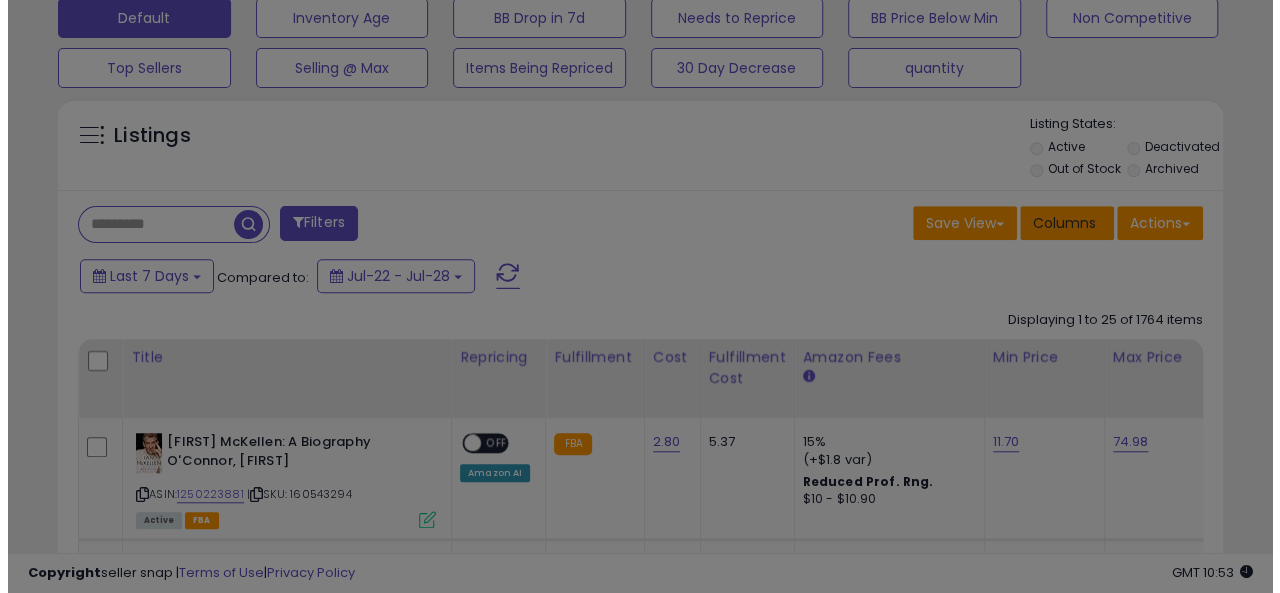 scroll, scrollTop: 999590, scrollLeft: 999317, axis: both 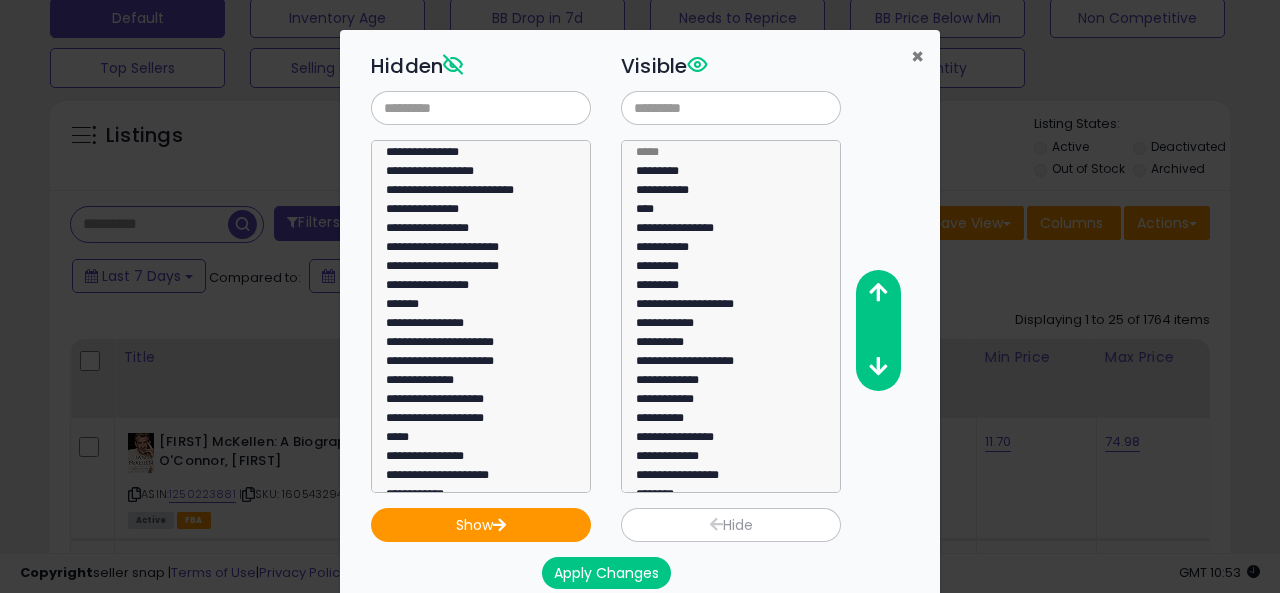 click on "×" at bounding box center [917, 56] 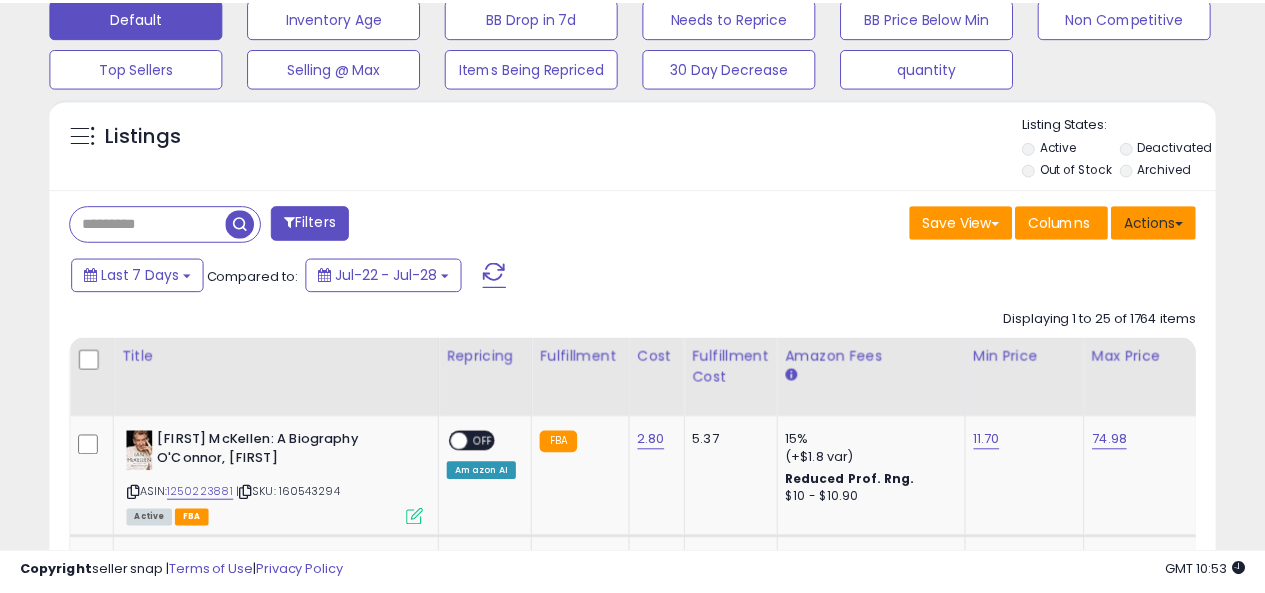scroll, scrollTop: 410, scrollLeft: 674, axis: both 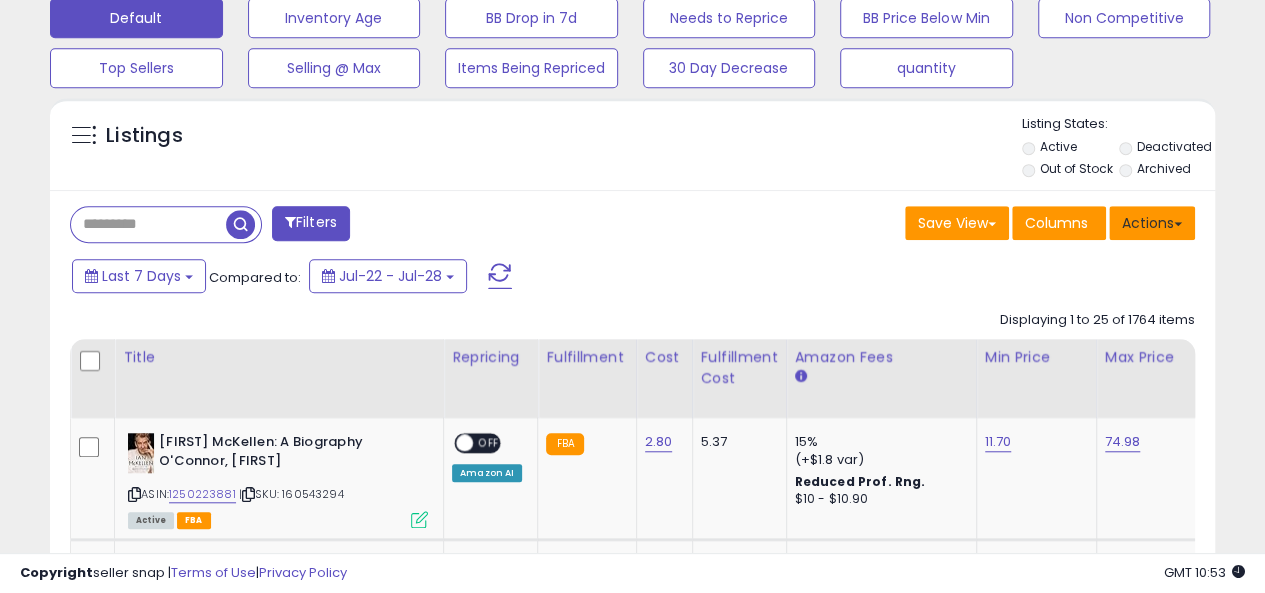 click on "Actions" at bounding box center (1152, 223) 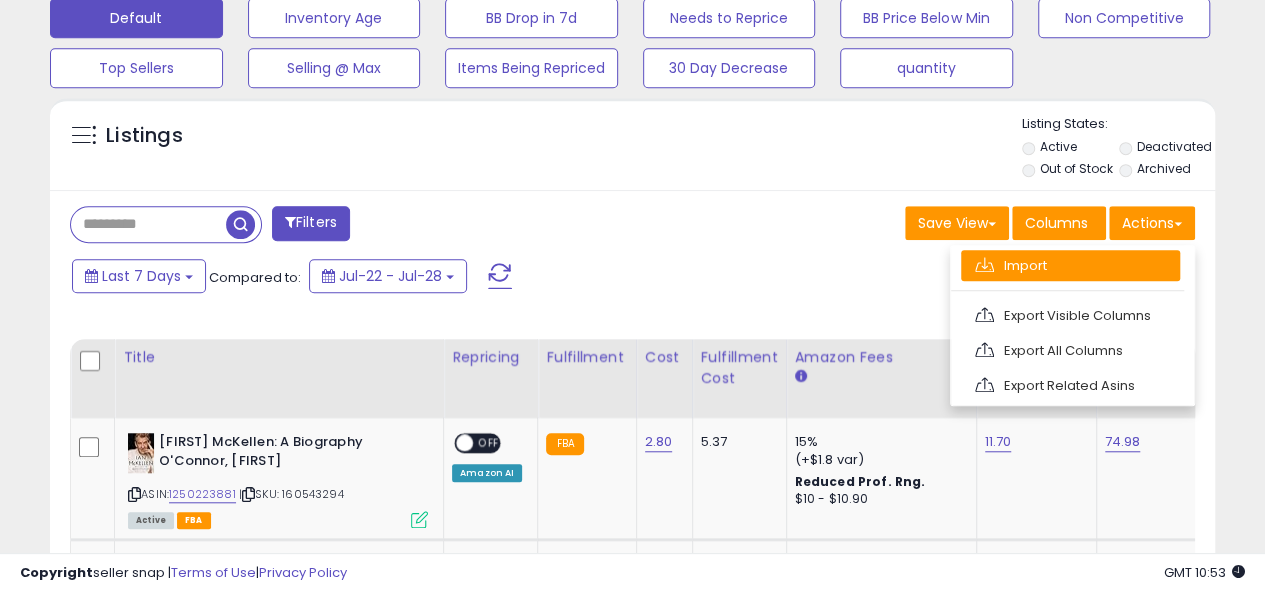 click on "Import" at bounding box center (1070, 265) 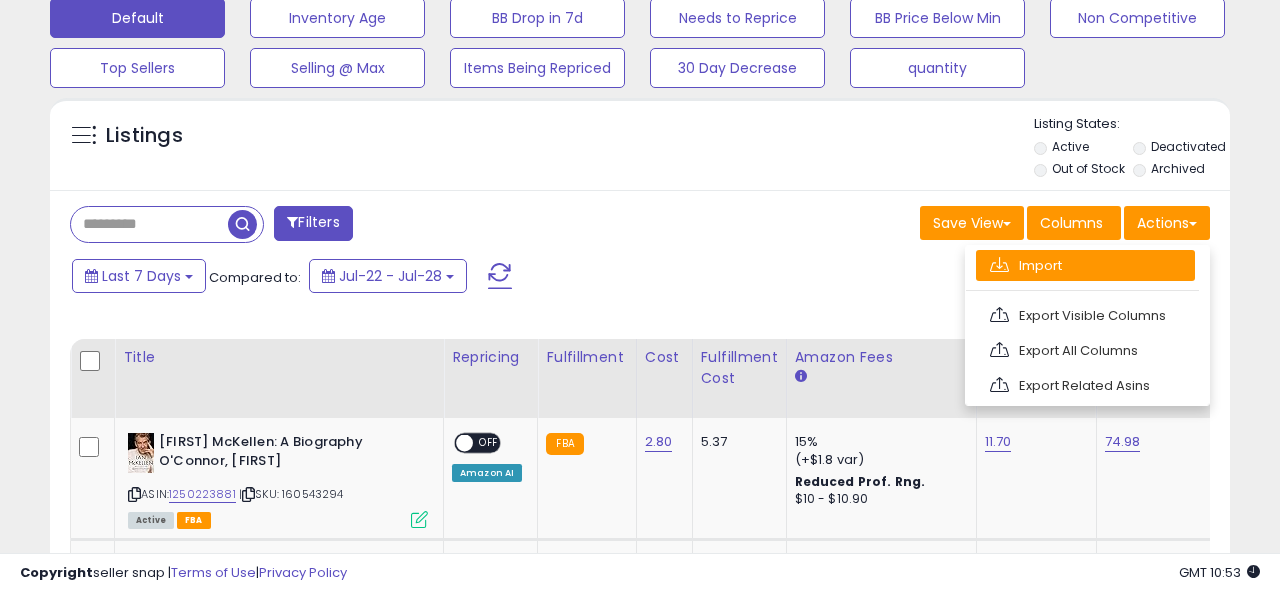 scroll, scrollTop: 999590, scrollLeft: 999317, axis: both 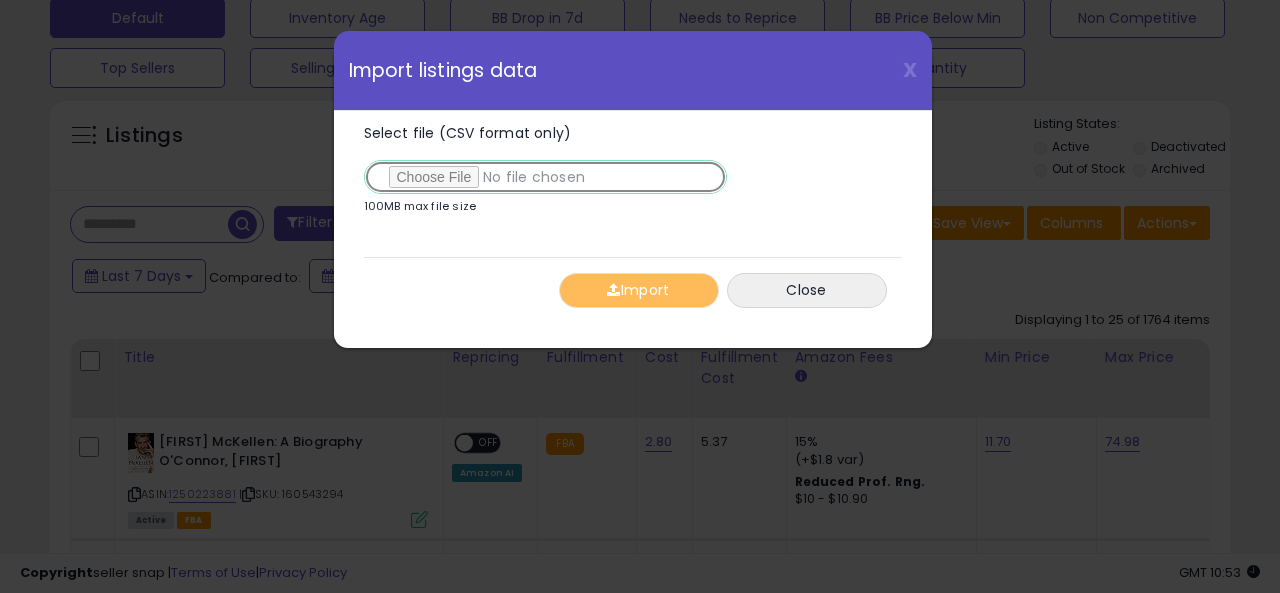 click on "Select file (CSV format only)" at bounding box center (545, 177) 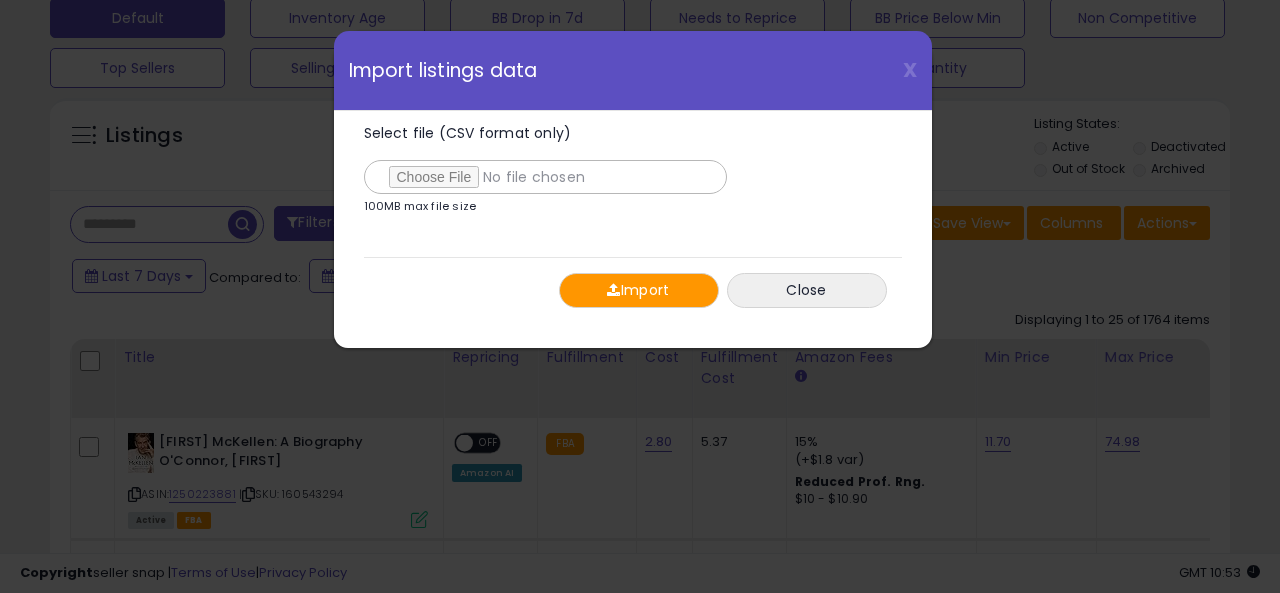 click on "Import" at bounding box center [639, 290] 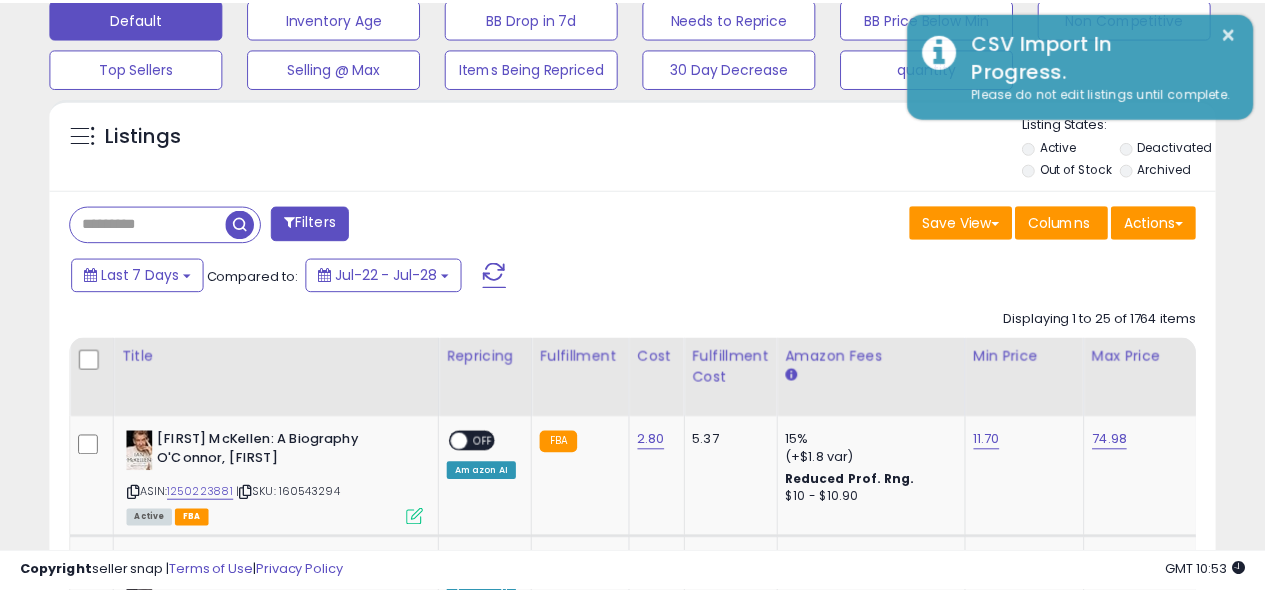 scroll, scrollTop: 410, scrollLeft: 674, axis: both 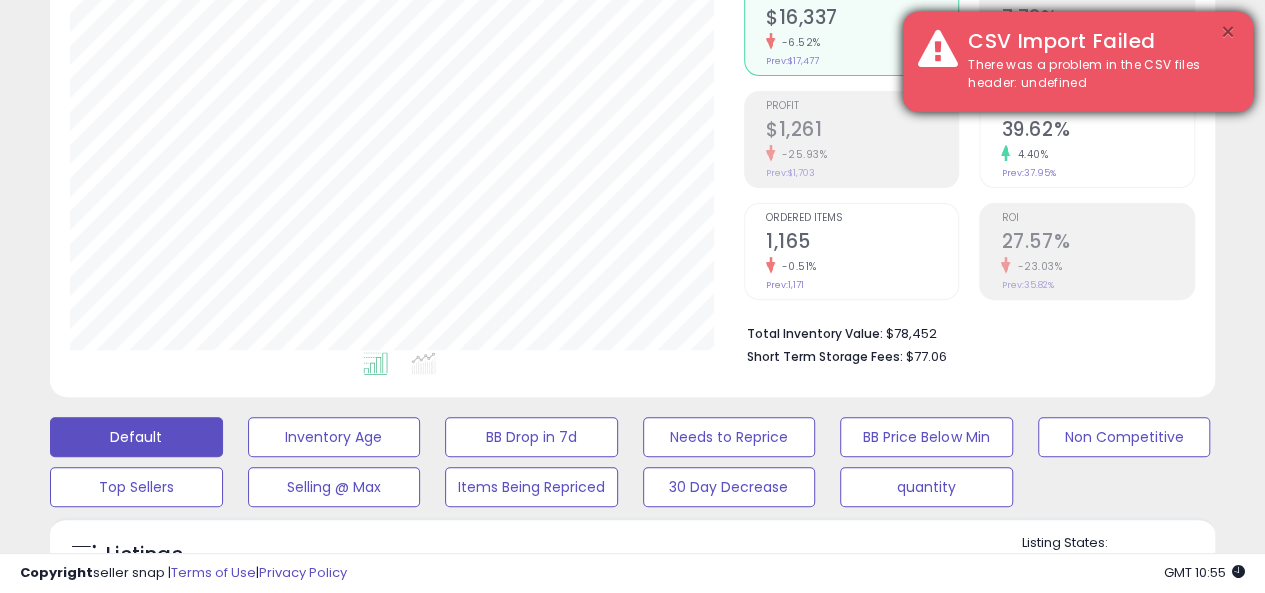 click on "×" at bounding box center (1228, 32) 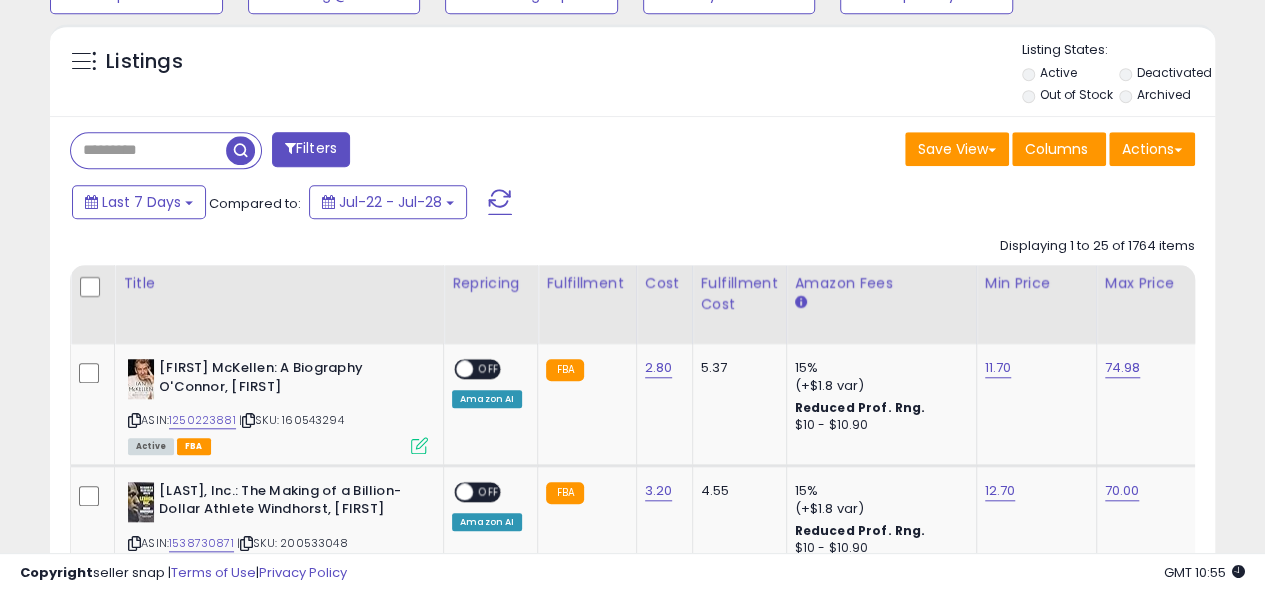 scroll, scrollTop: 747, scrollLeft: 0, axis: vertical 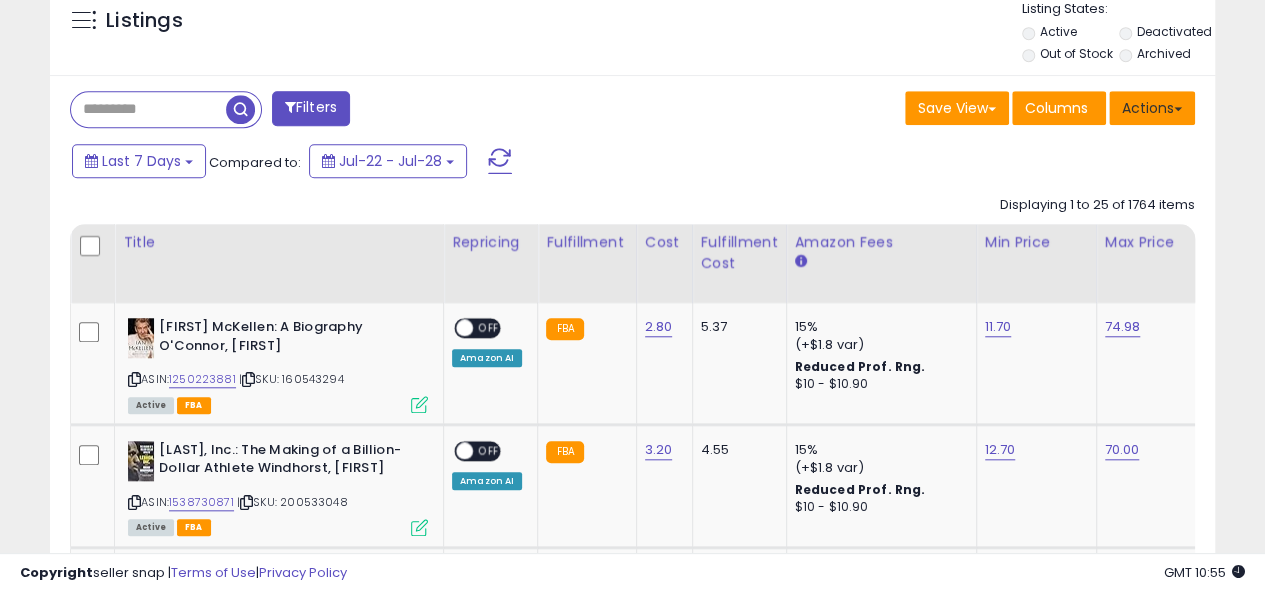 click on "Actions" at bounding box center (1152, 108) 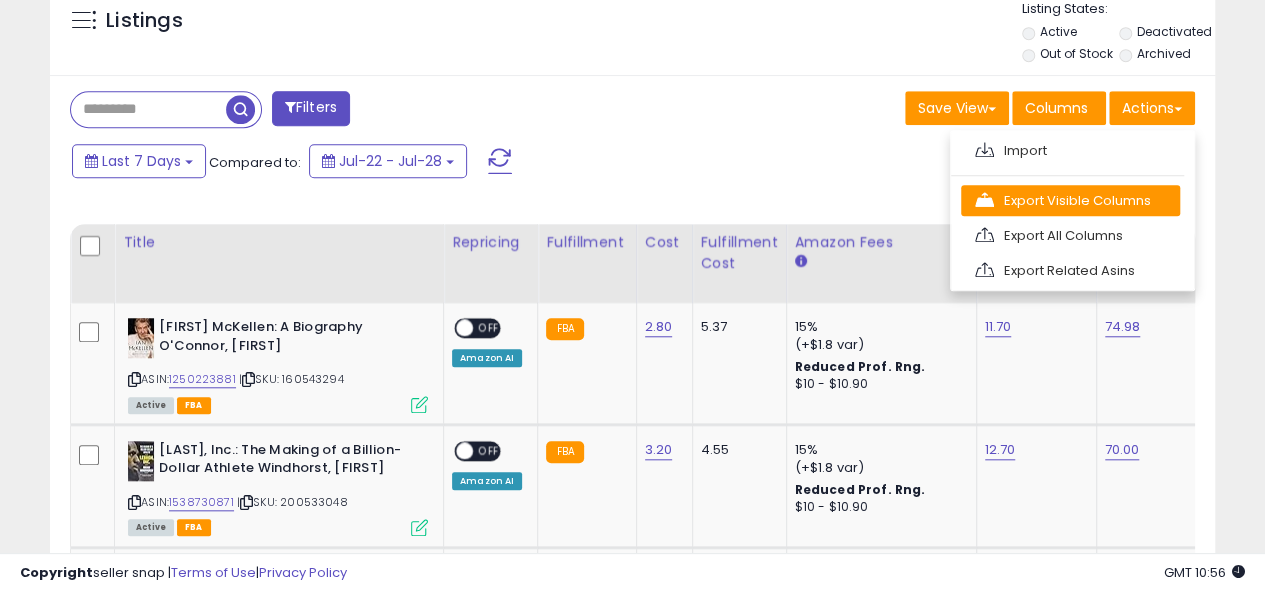 click on "Export Visible Columns" at bounding box center [1070, 200] 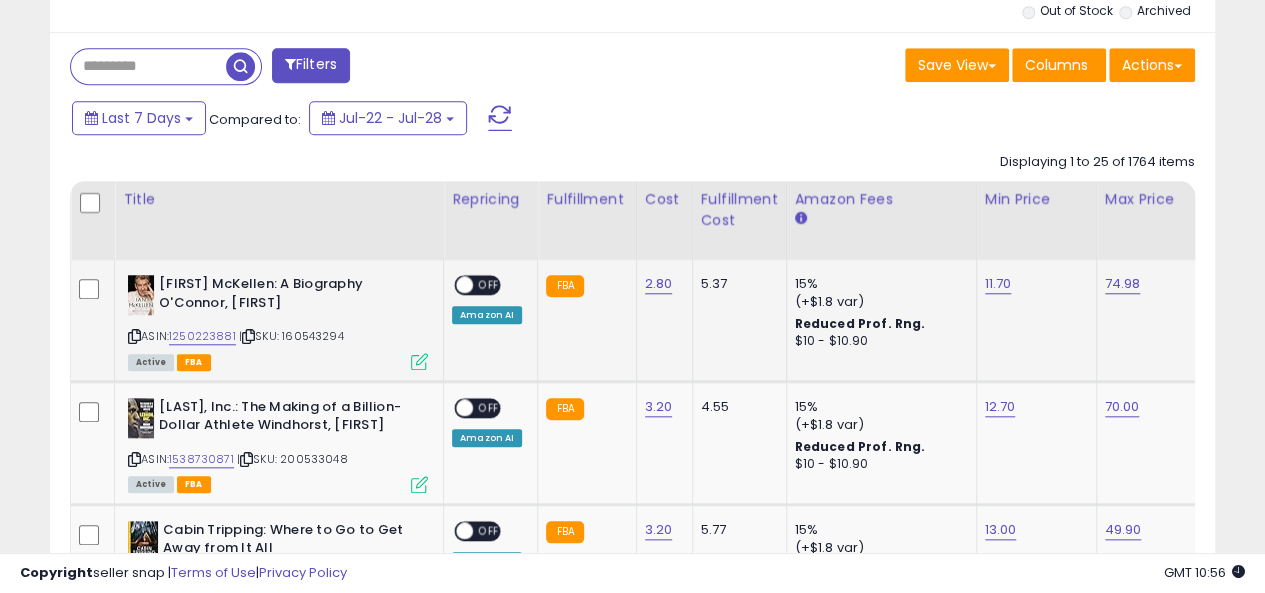 scroll, scrollTop: 781, scrollLeft: 0, axis: vertical 